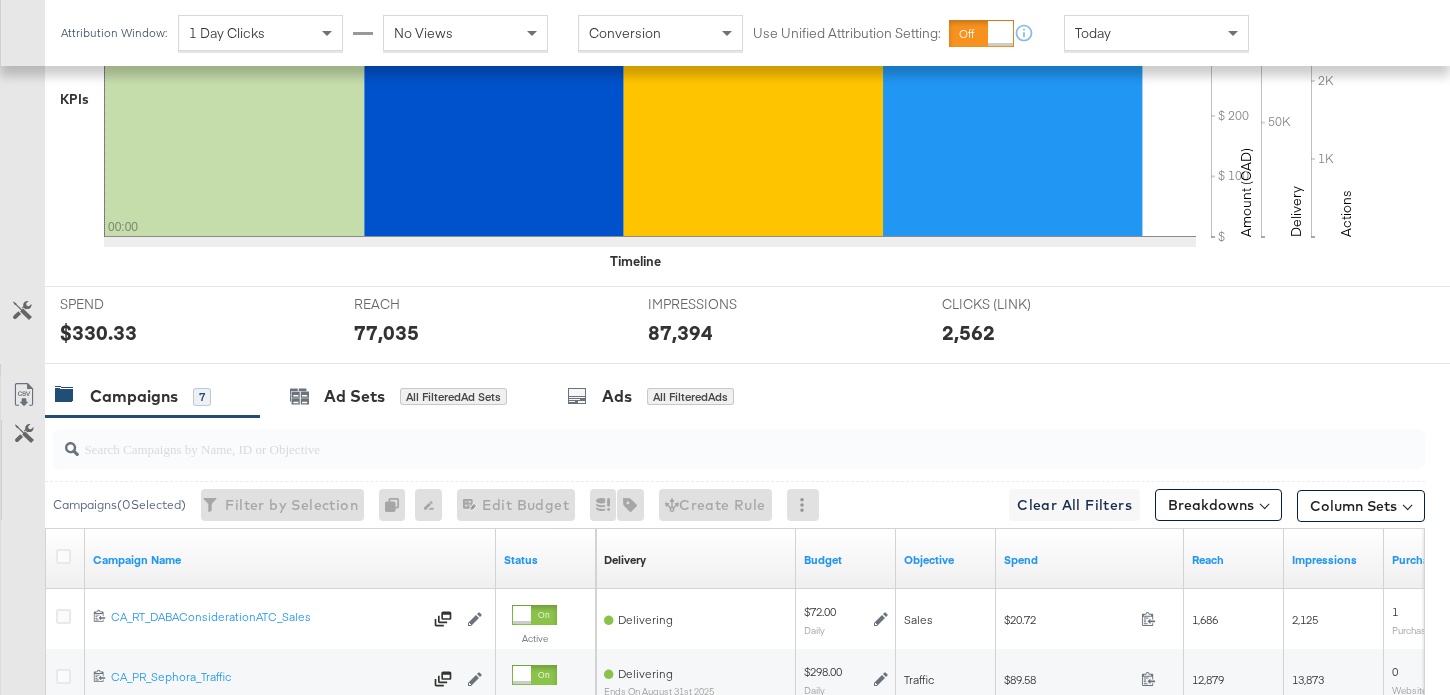 scroll, scrollTop: 740, scrollLeft: 0, axis: vertical 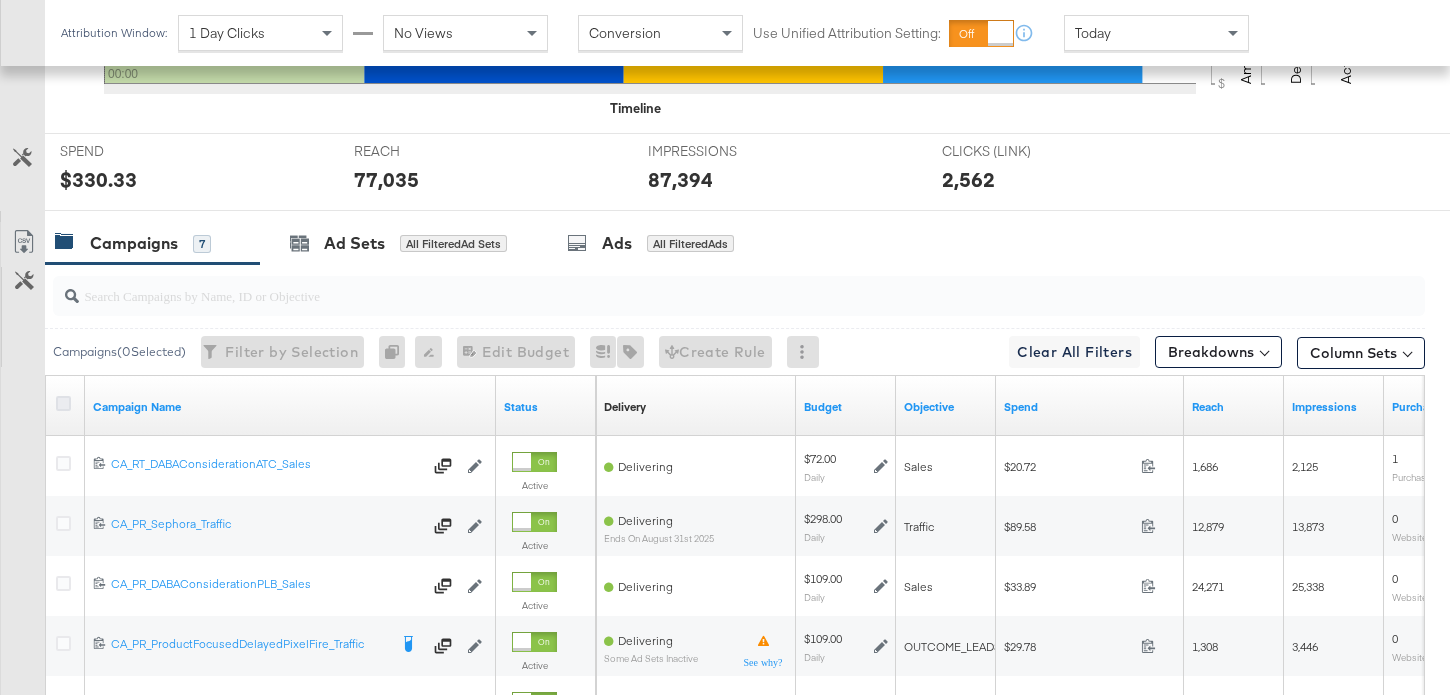 click at bounding box center [63, 403] 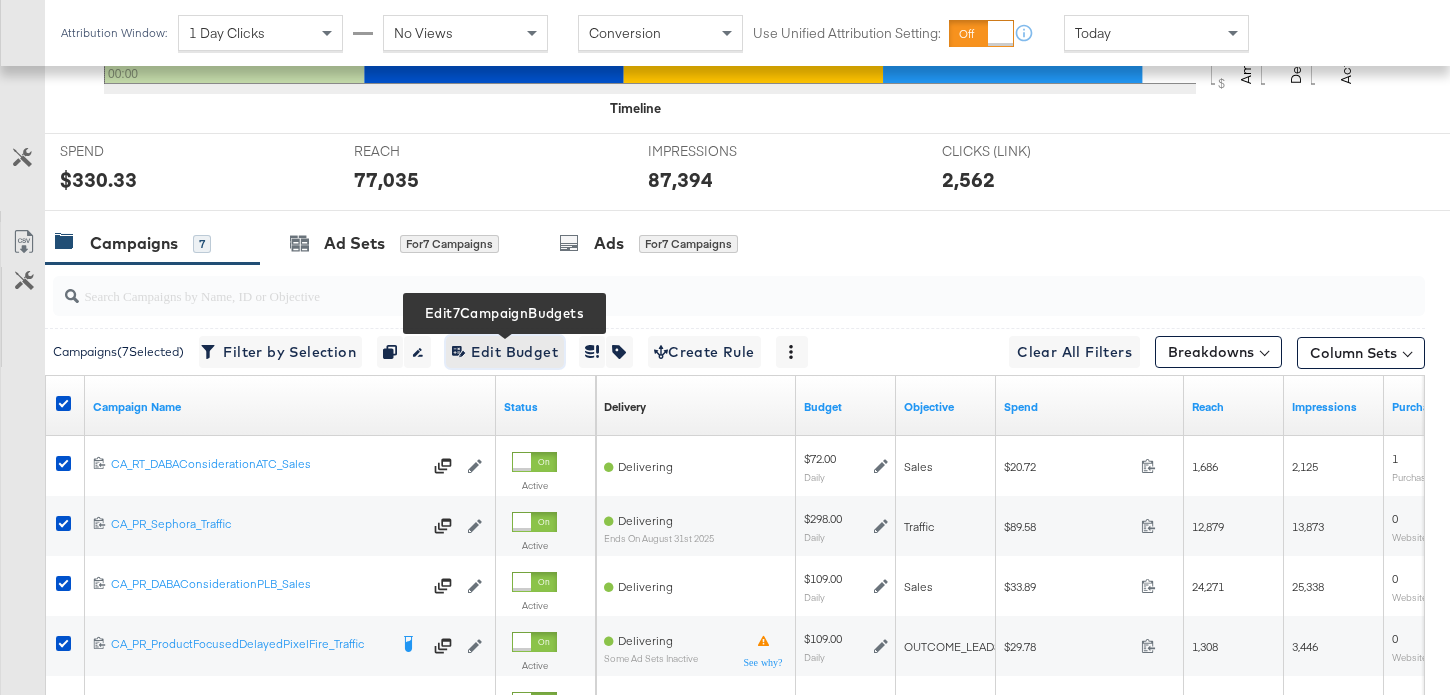 click on "Edit  [NUMBER]  Campaign  Budgets Edit Budget" at bounding box center (505, 352) 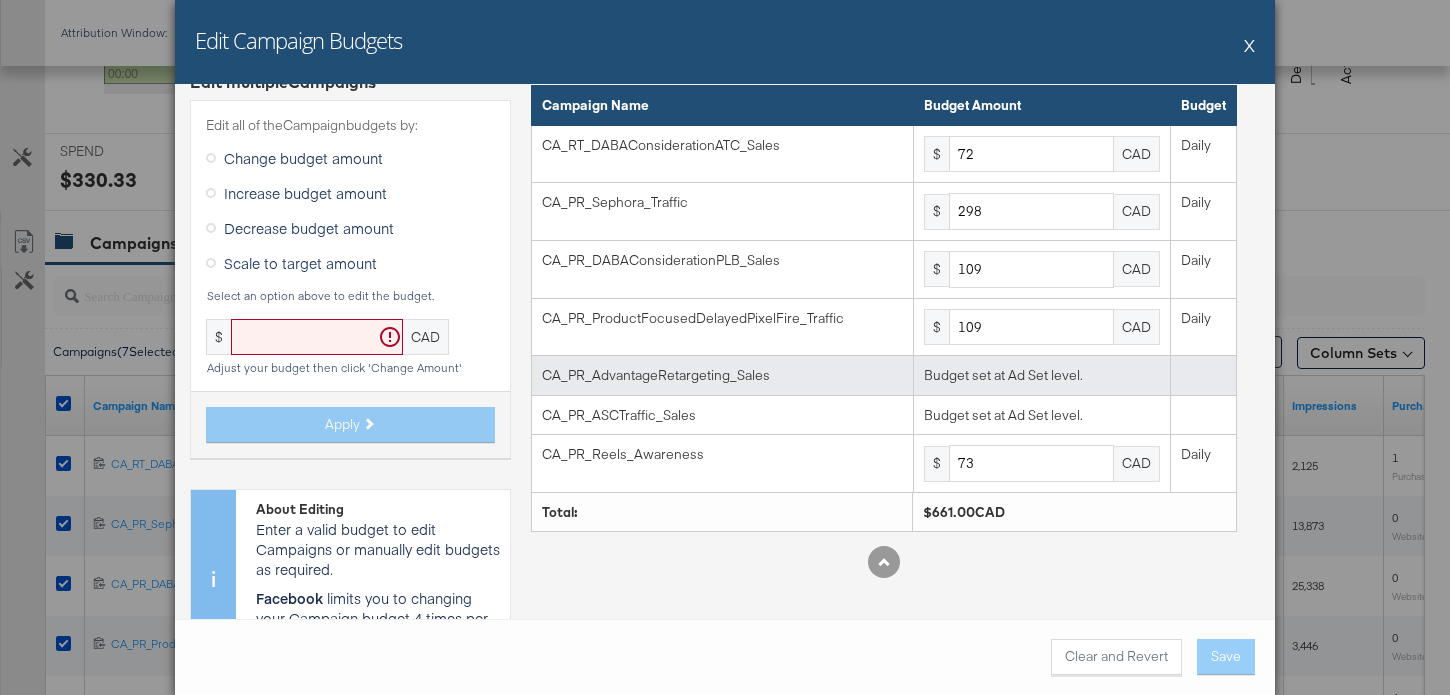 scroll, scrollTop: 92, scrollLeft: 0, axis: vertical 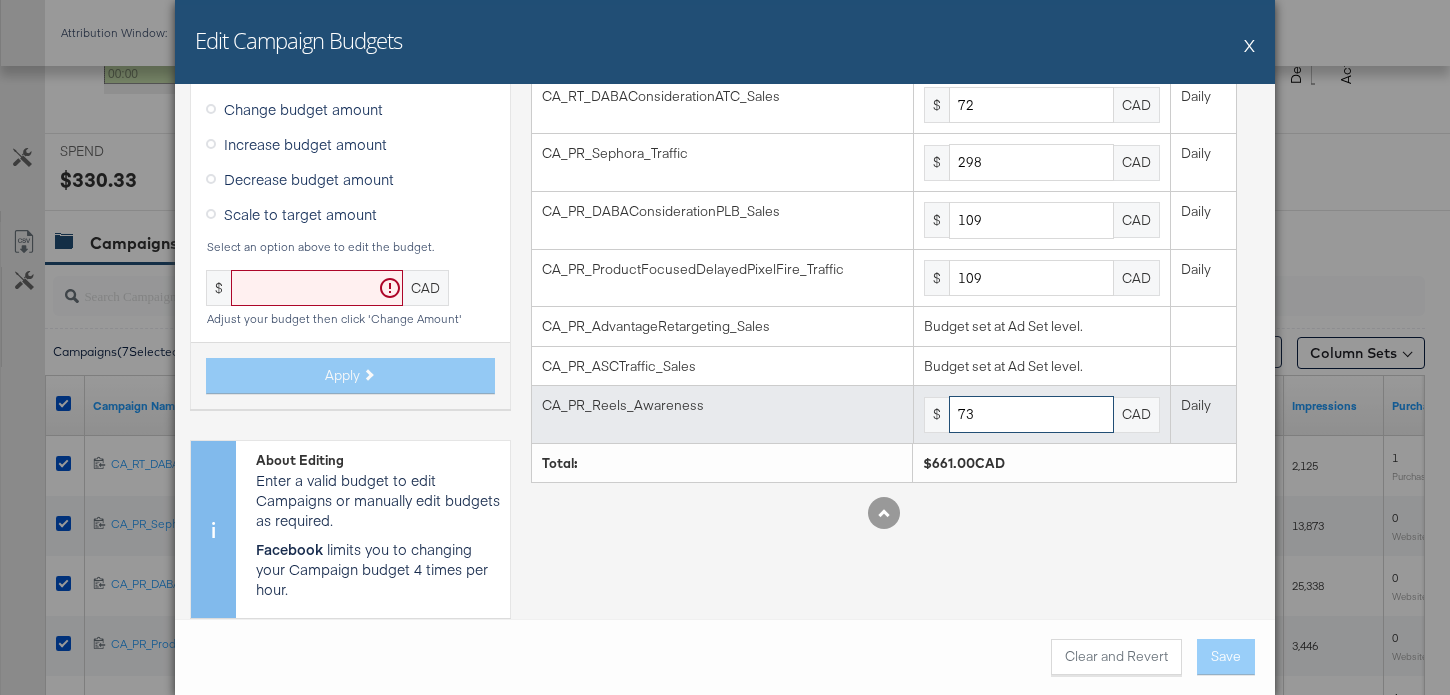 click on "73" at bounding box center [1031, 414] 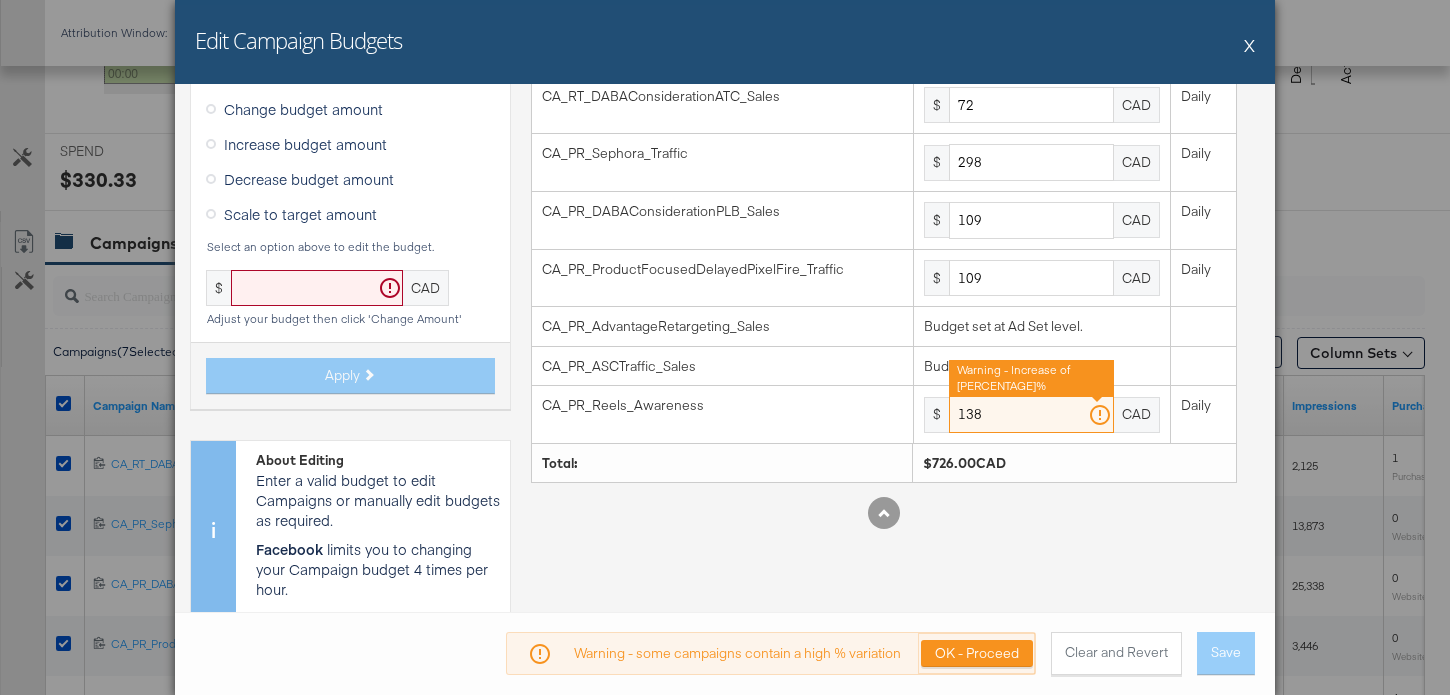 type on "138" 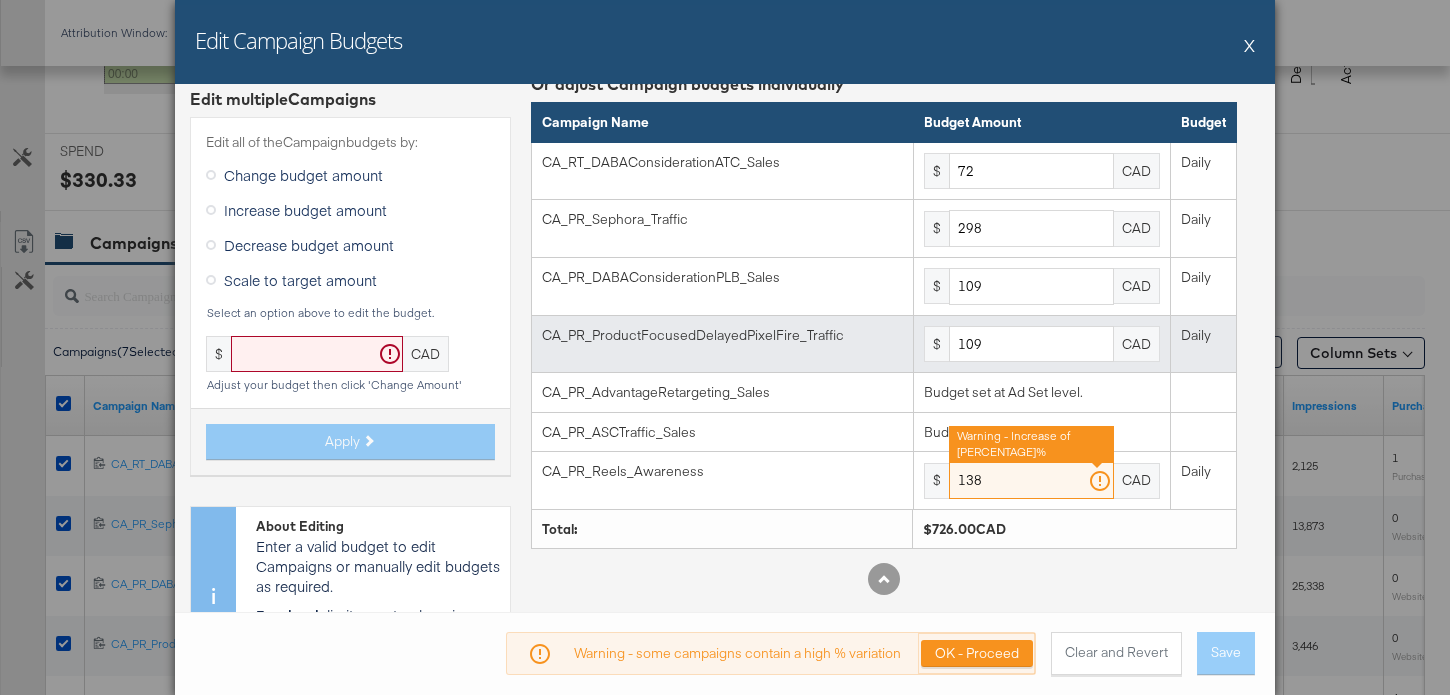 scroll, scrollTop: 0, scrollLeft: 0, axis: both 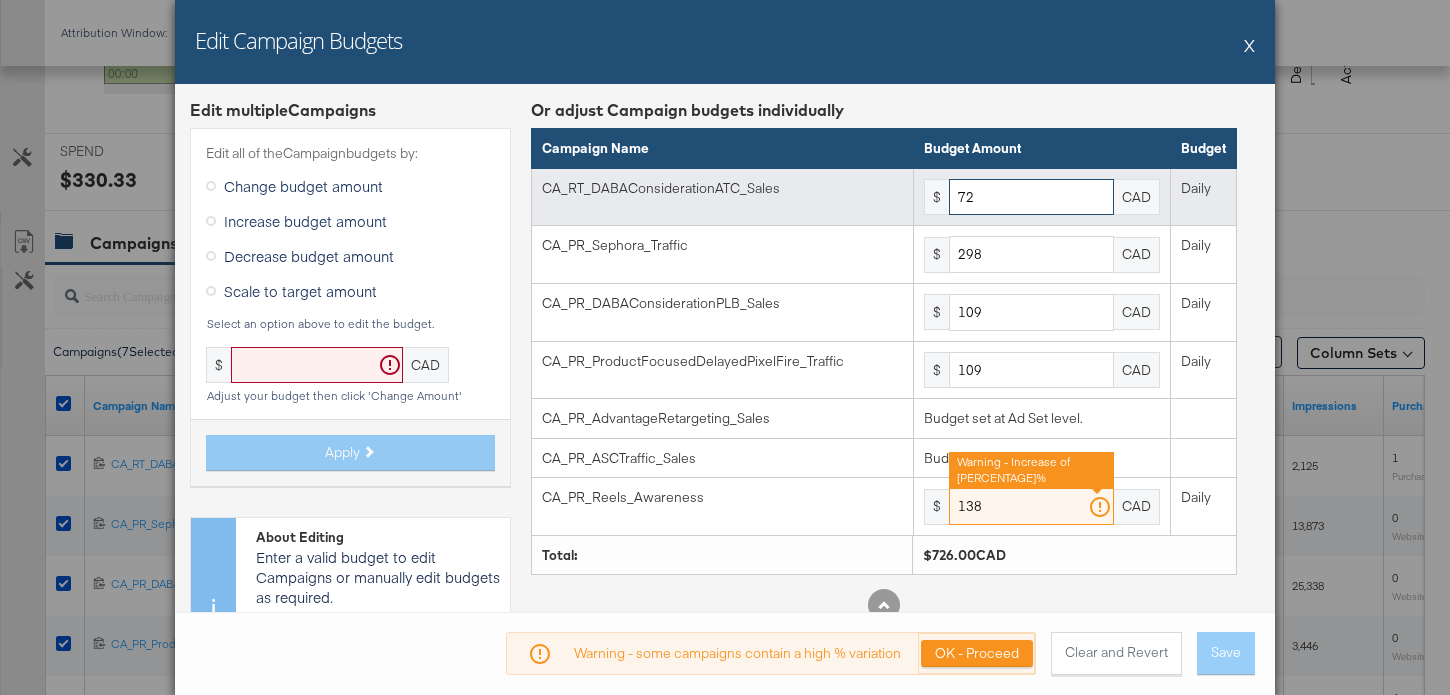 click on "72" at bounding box center (1031, 197) 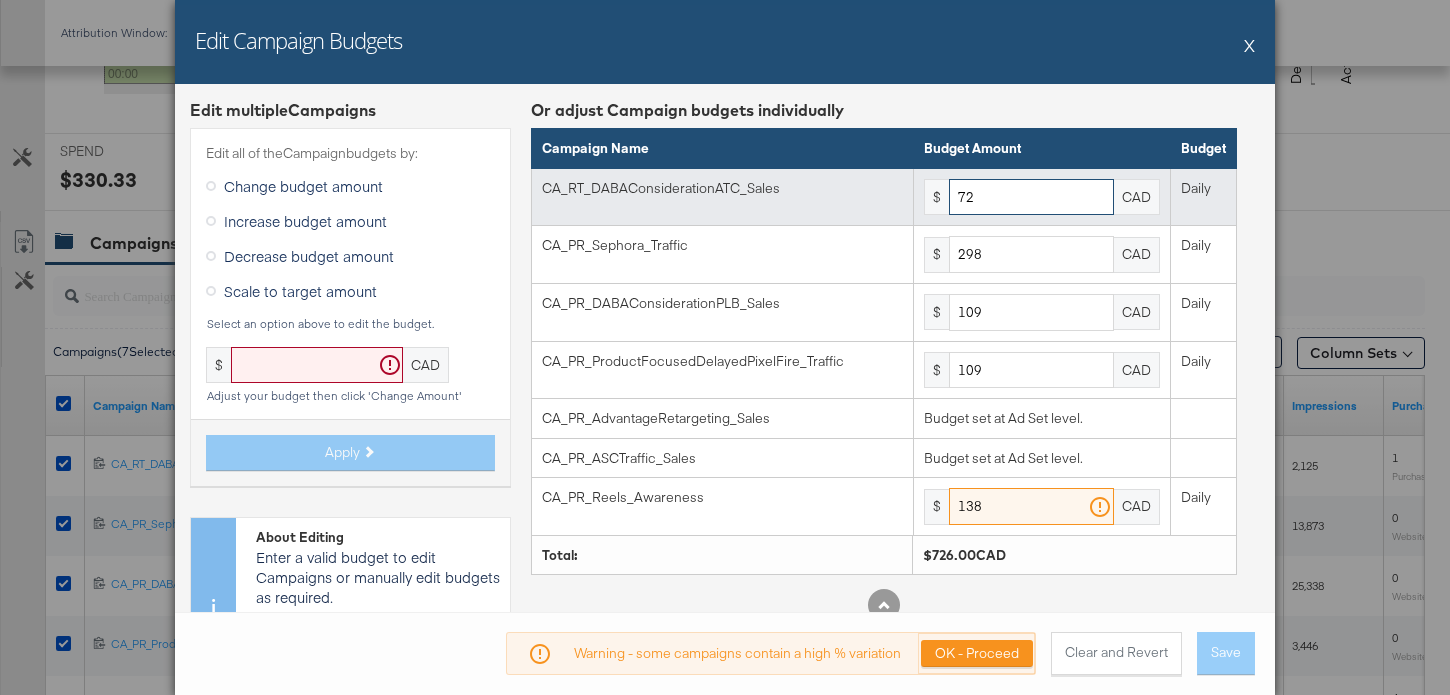 click on "72" at bounding box center (1031, 197) 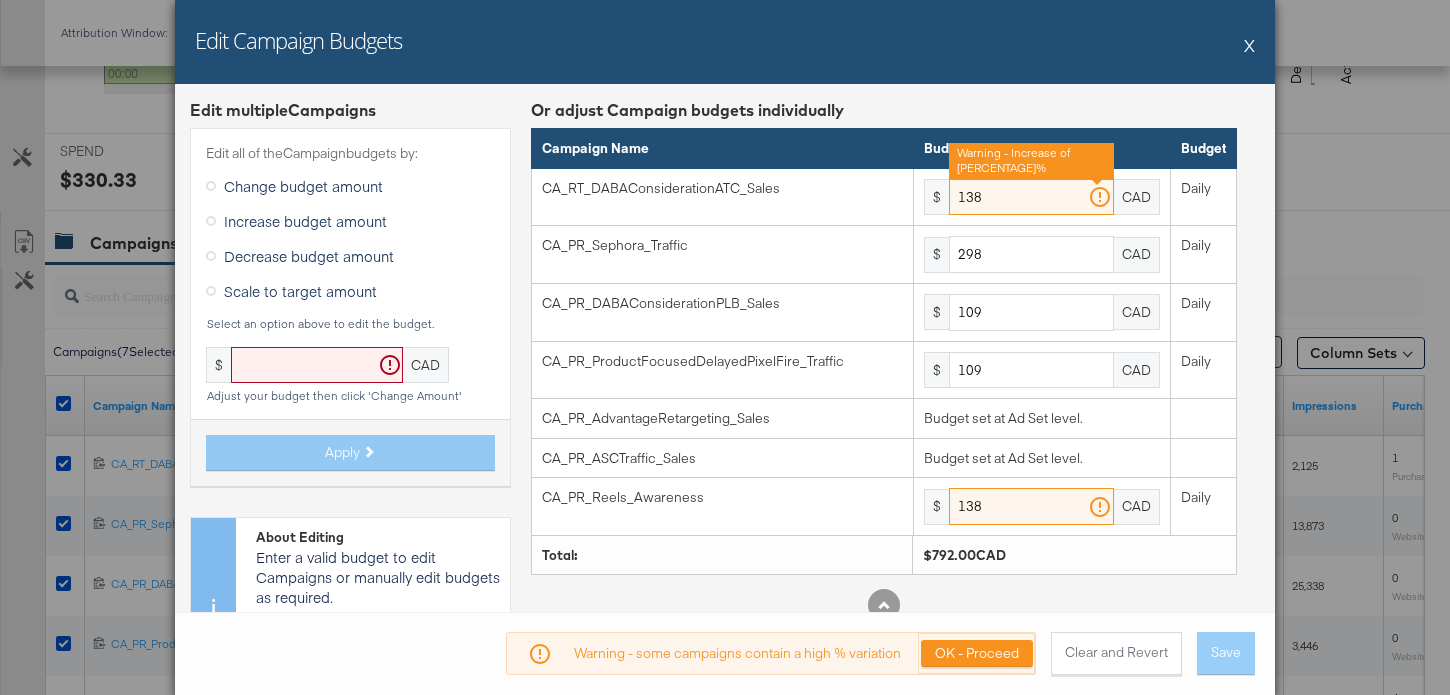 type on "138" 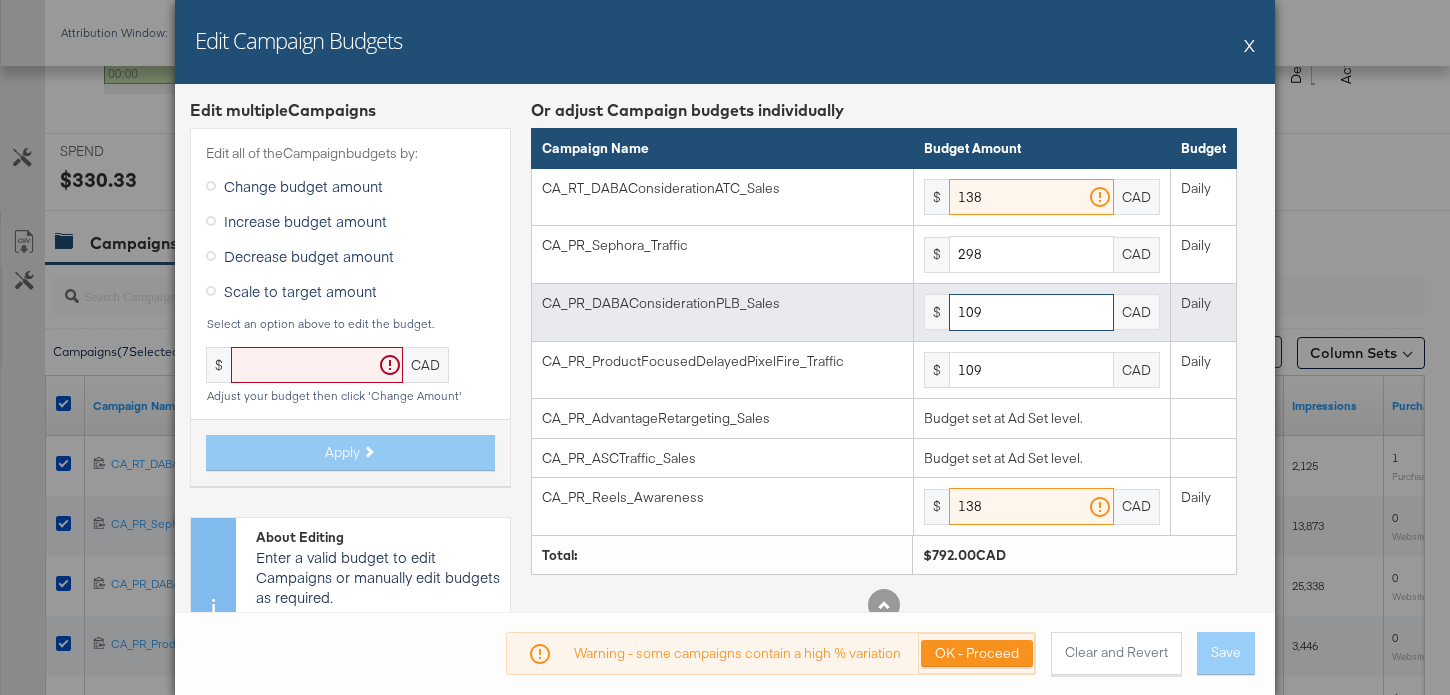 click on "109" at bounding box center [1031, 312] 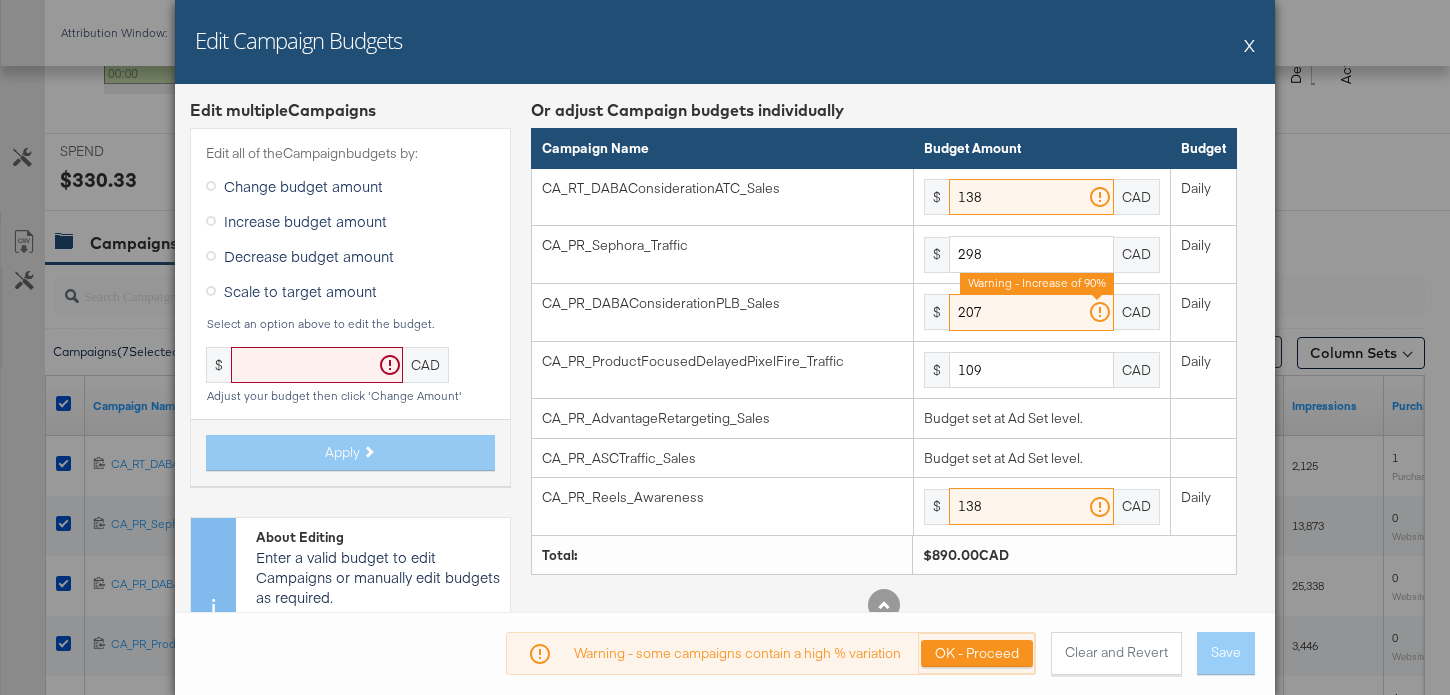 type on "207" 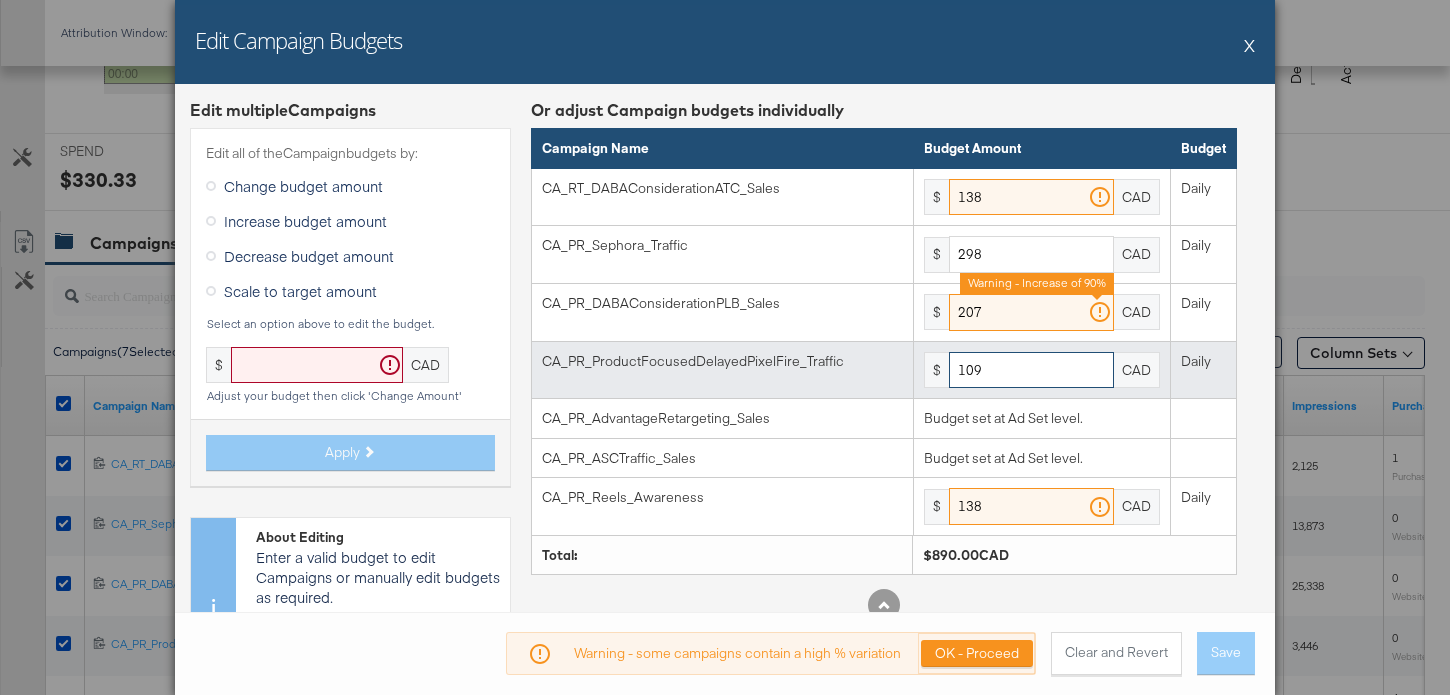 click on "109" at bounding box center (1031, 370) 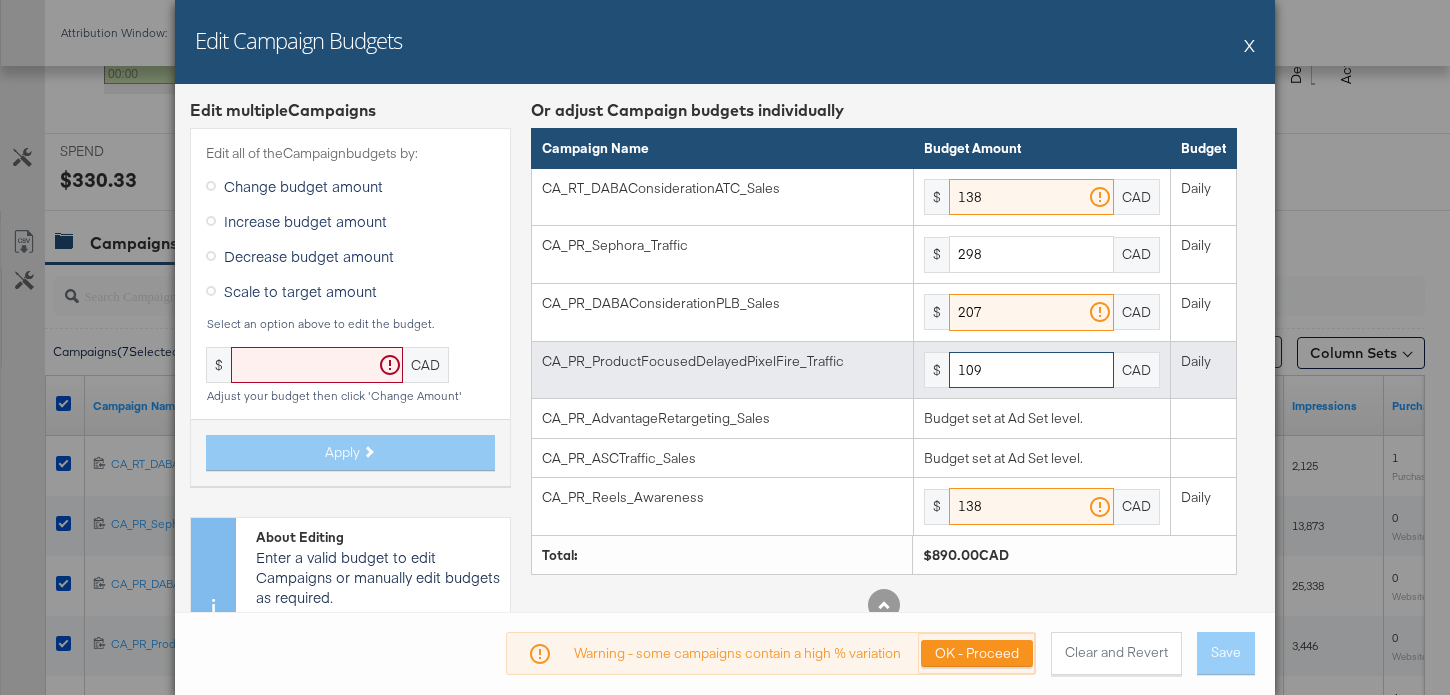 click on "109" at bounding box center (1031, 370) 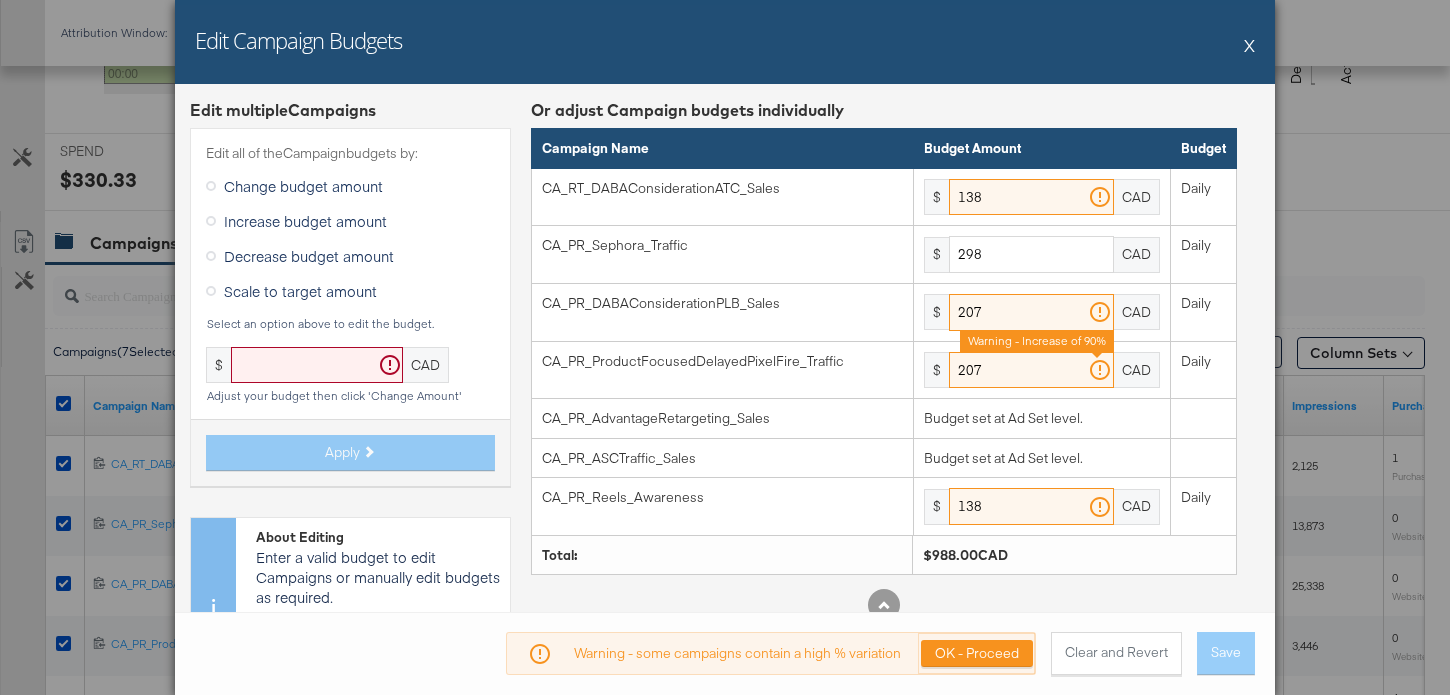 type on "207" 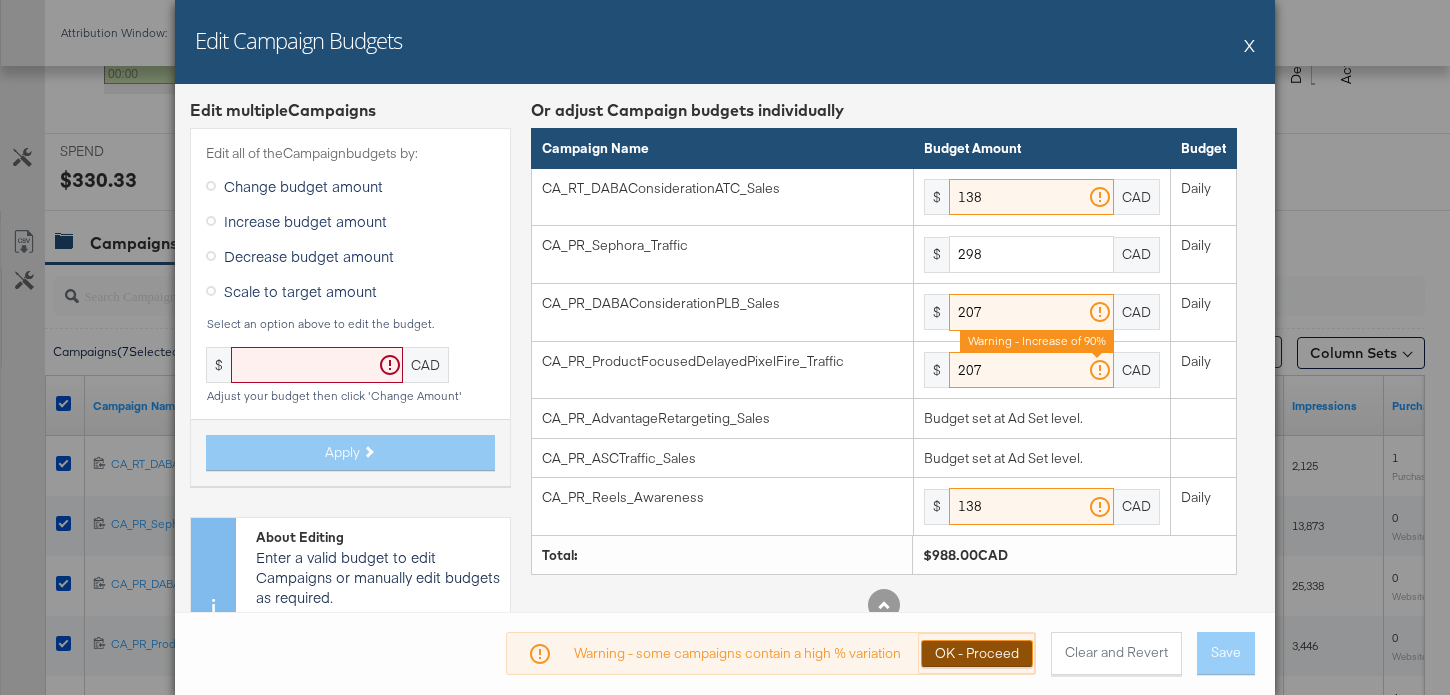 click on "OK - Proceed" at bounding box center [977, 653] 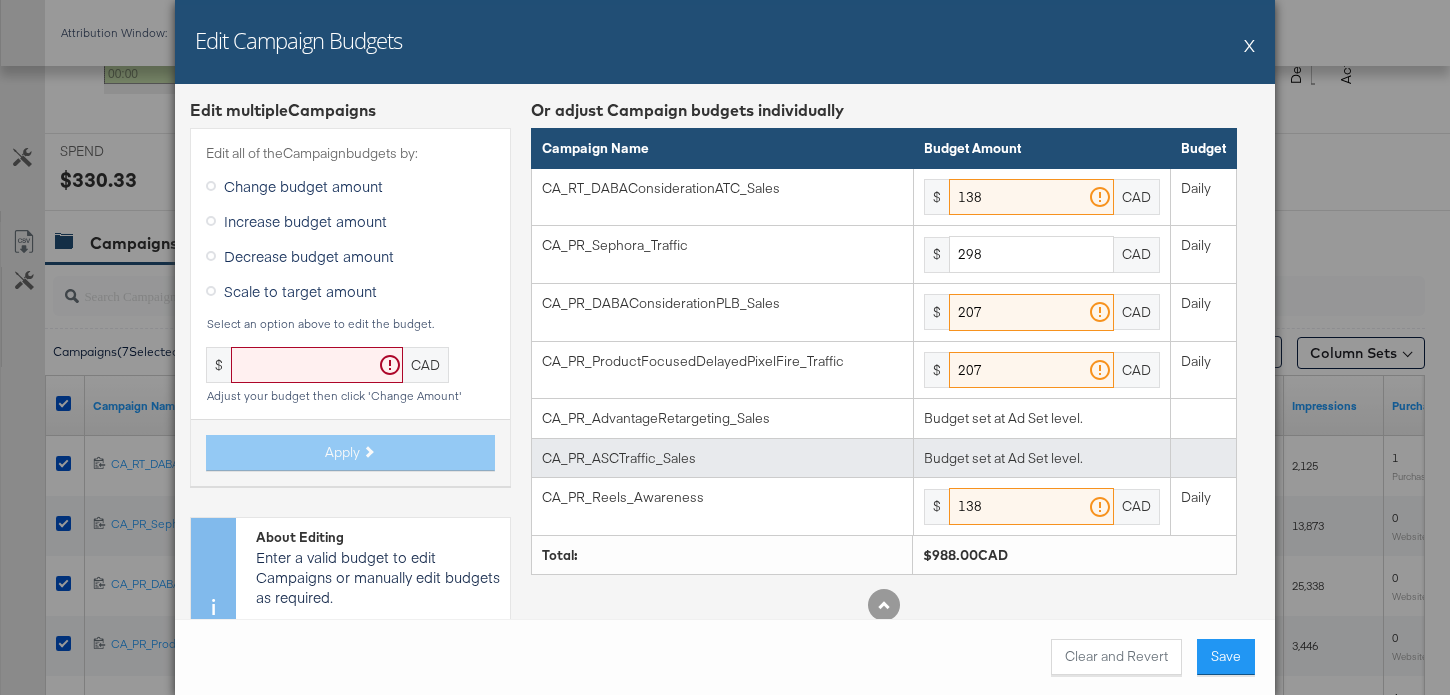 scroll, scrollTop: 92, scrollLeft: 0, axis: vertical 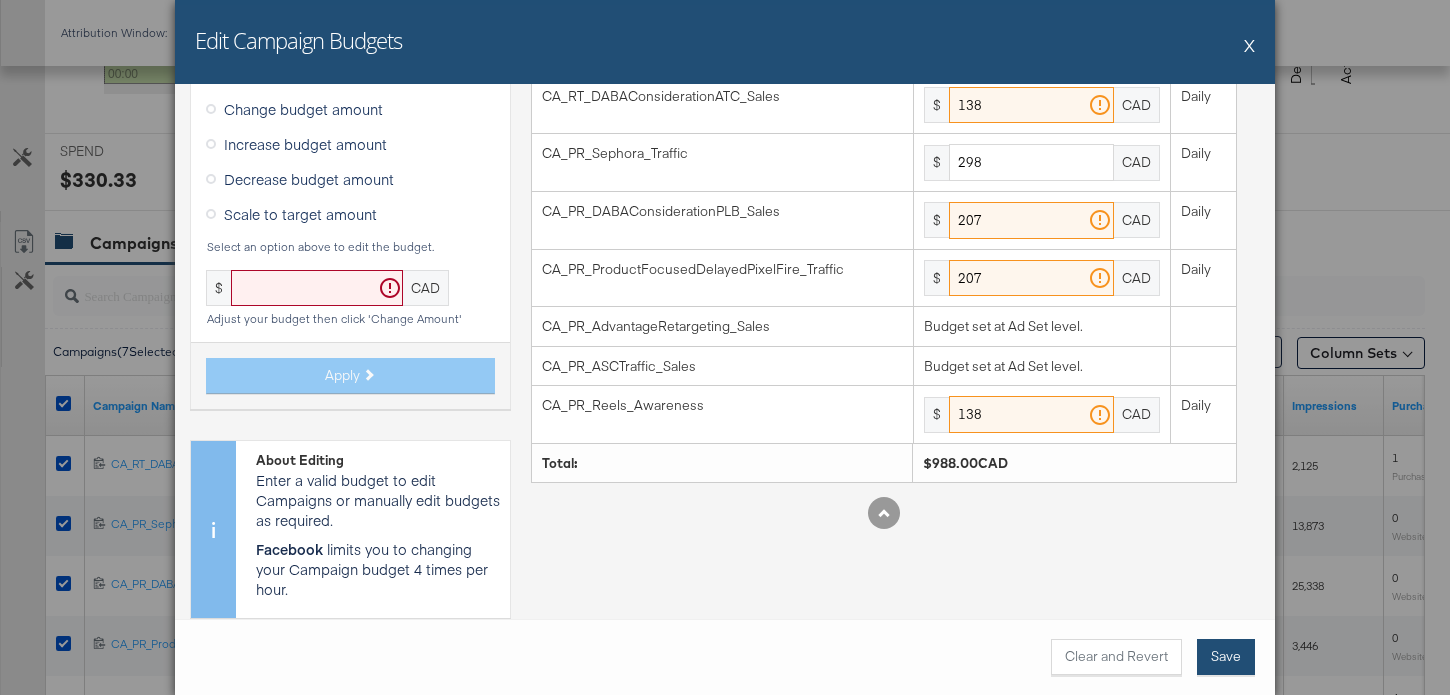 click on "Save" at bounding box center [1226, 657] 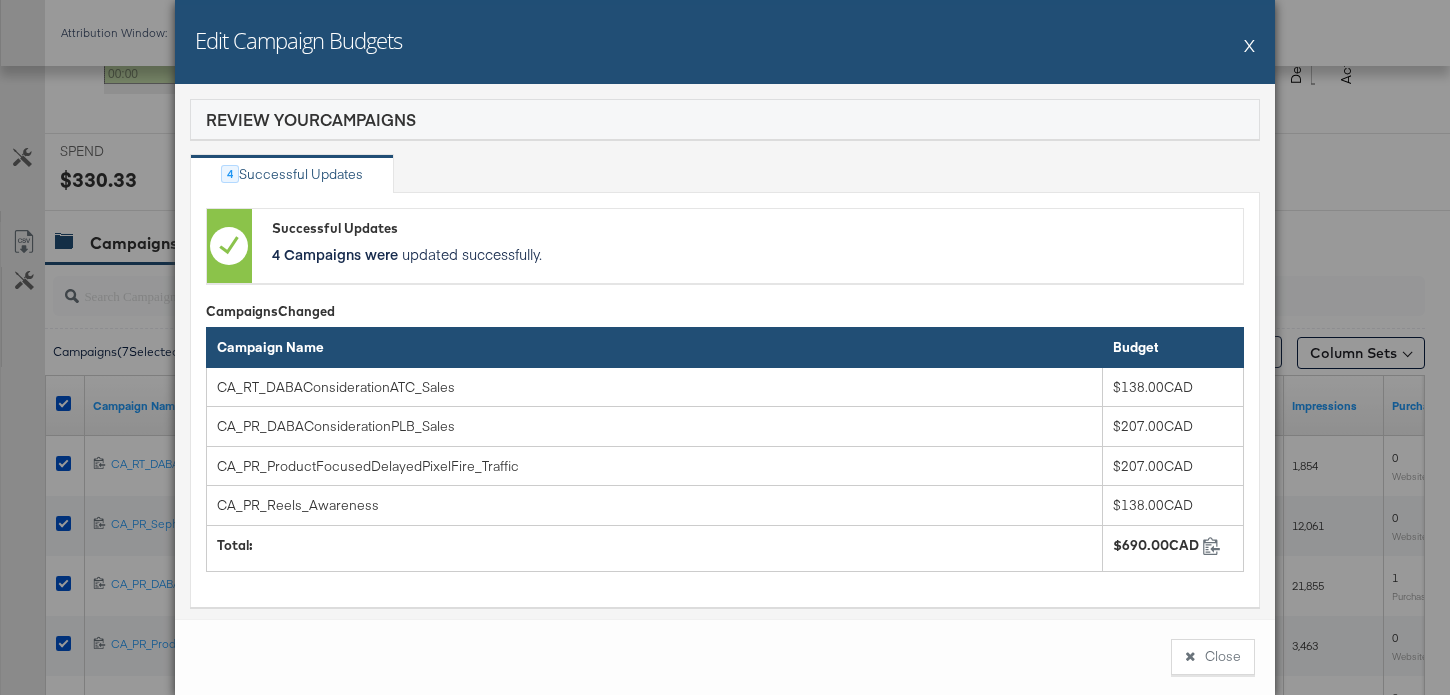 click on "Close" at bounding box center [725, 657] 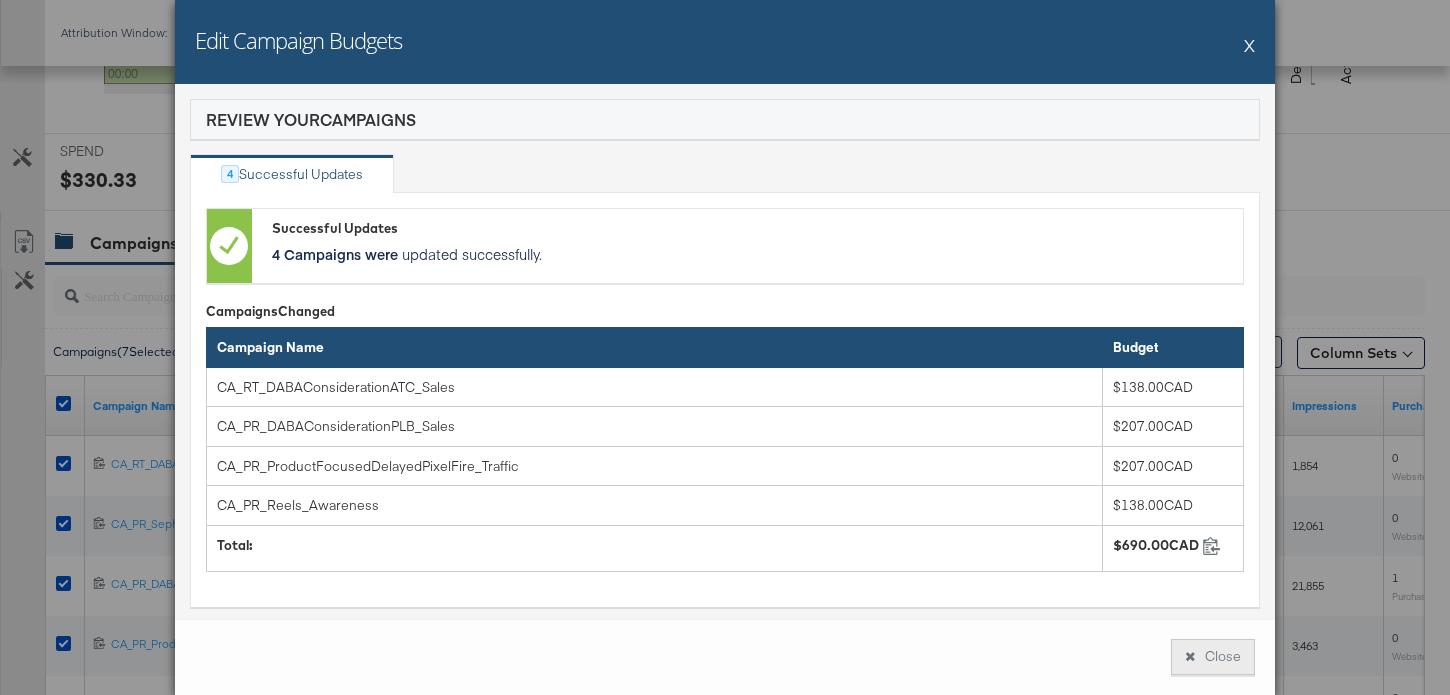 click on "Close" at bounding box center (1213, 657) 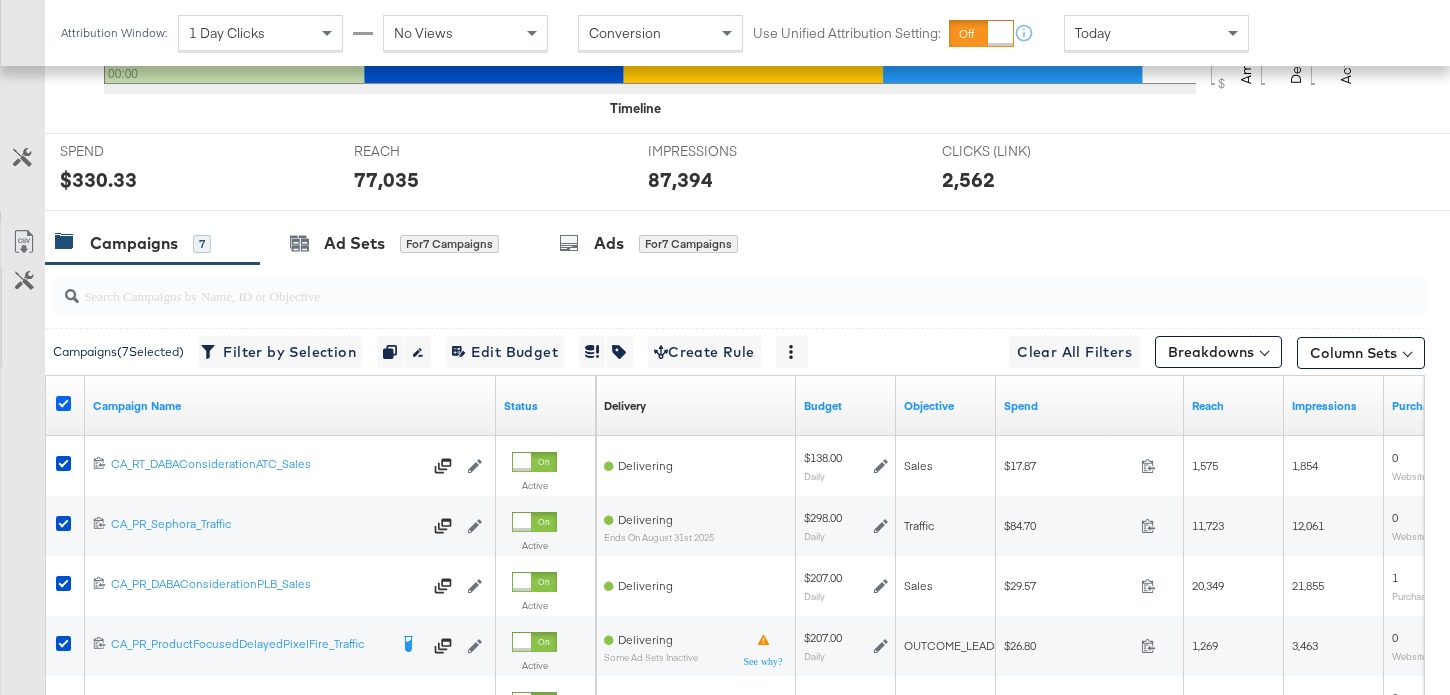 click at bounding box center [63, 403] 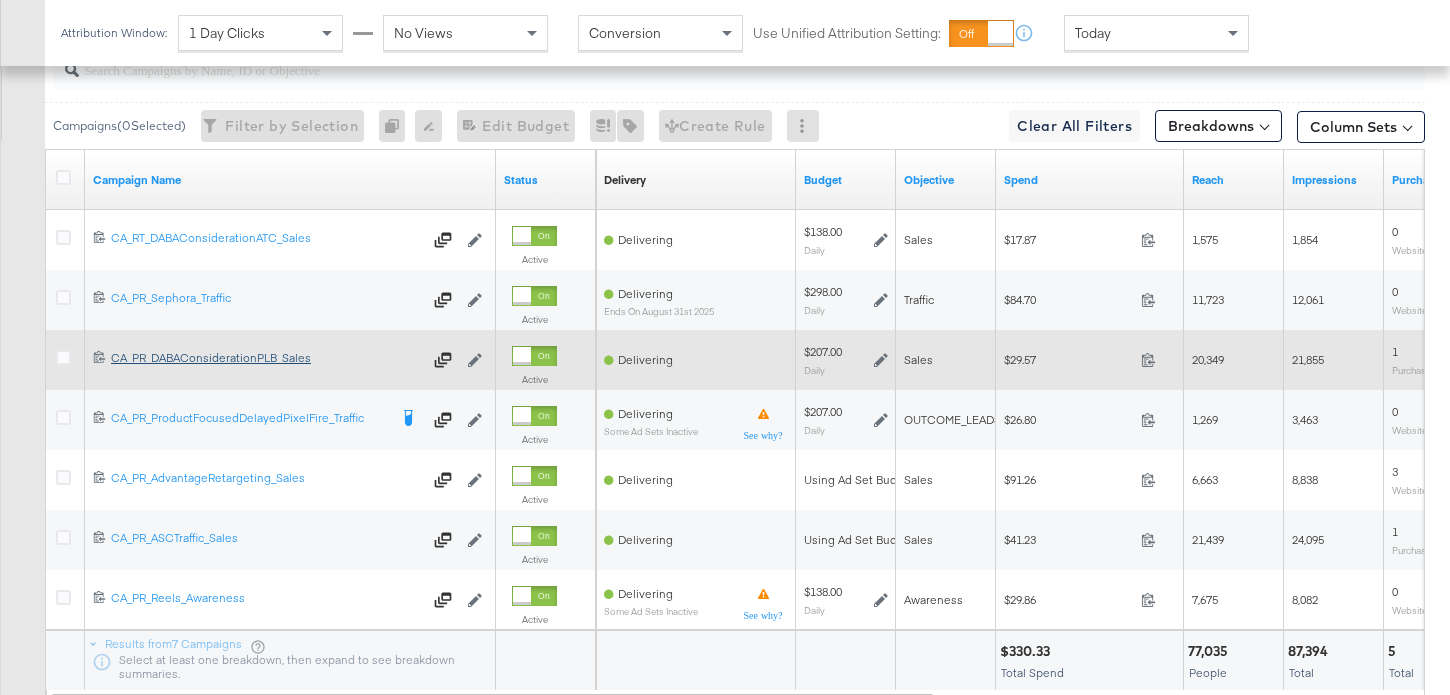 scroll, scrollTop: 995, scrollLeft: 0, axis: vertical 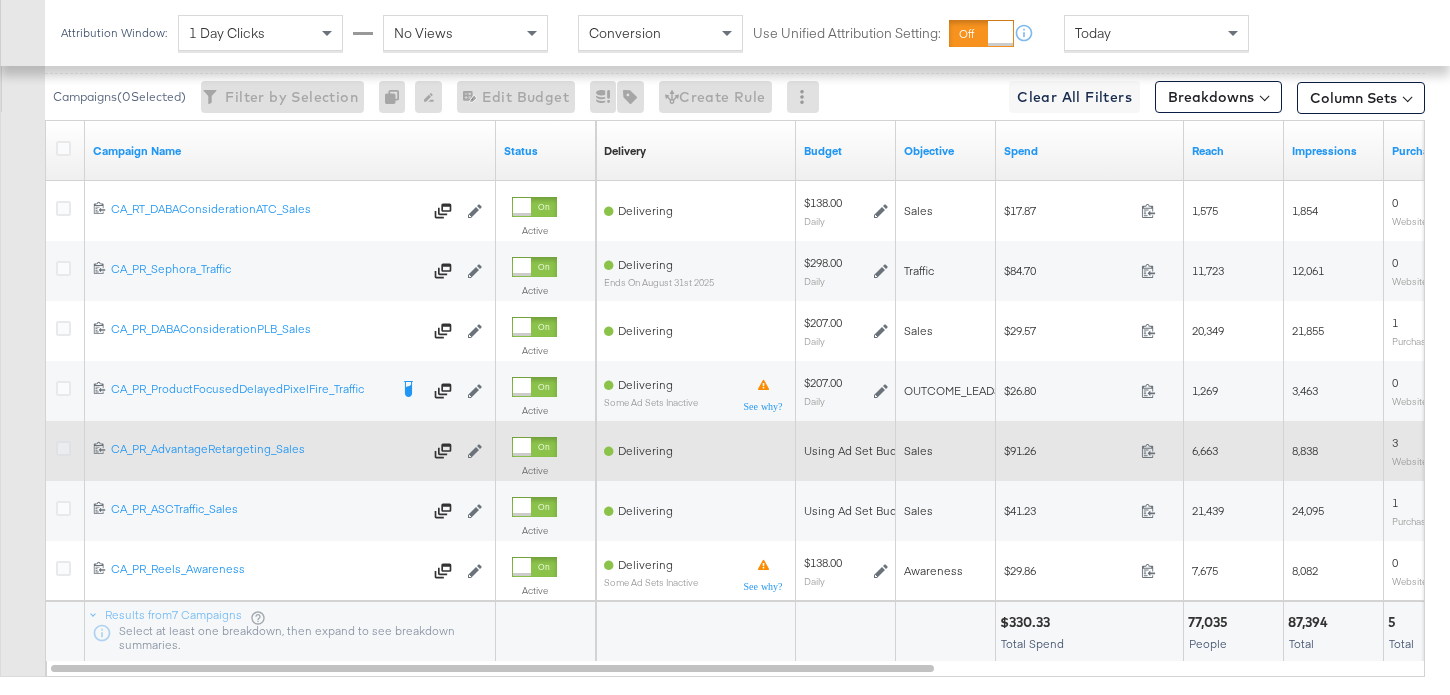 click at bounding box center [63, 448] 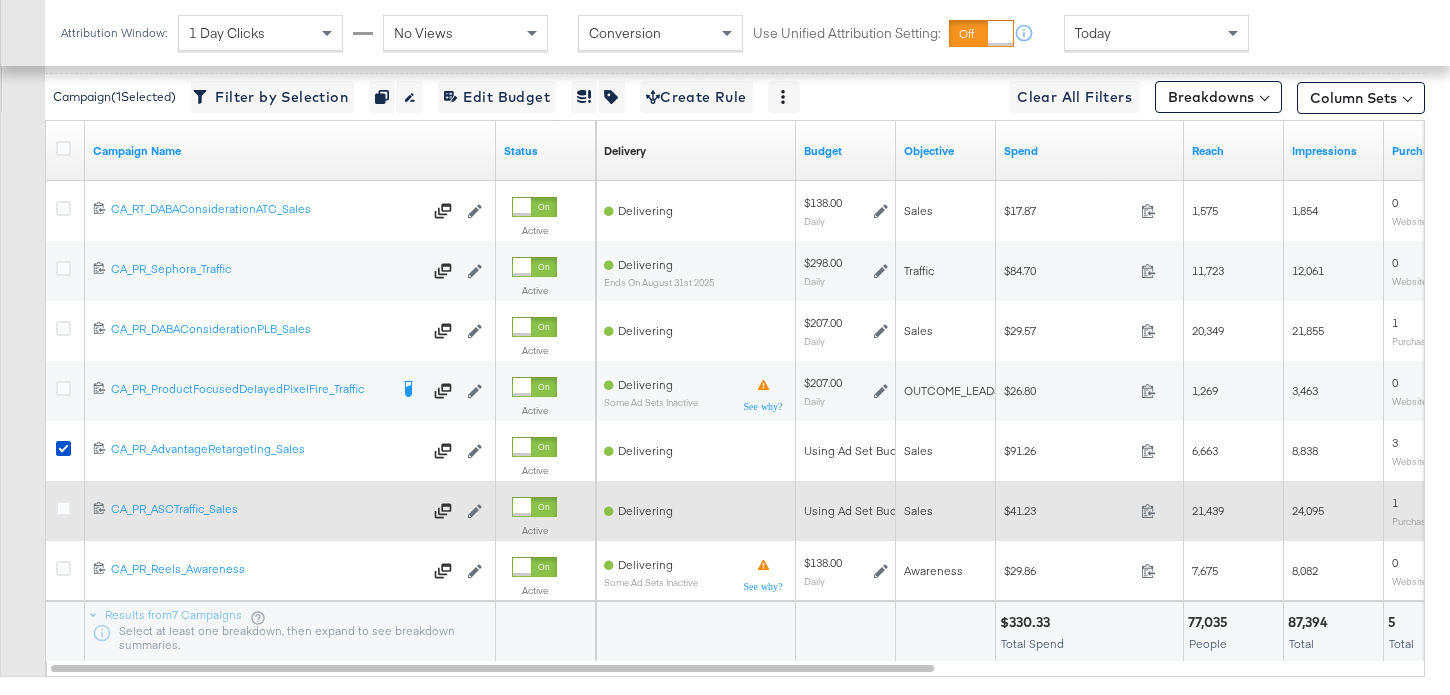 click at bounding box center (66, 511) 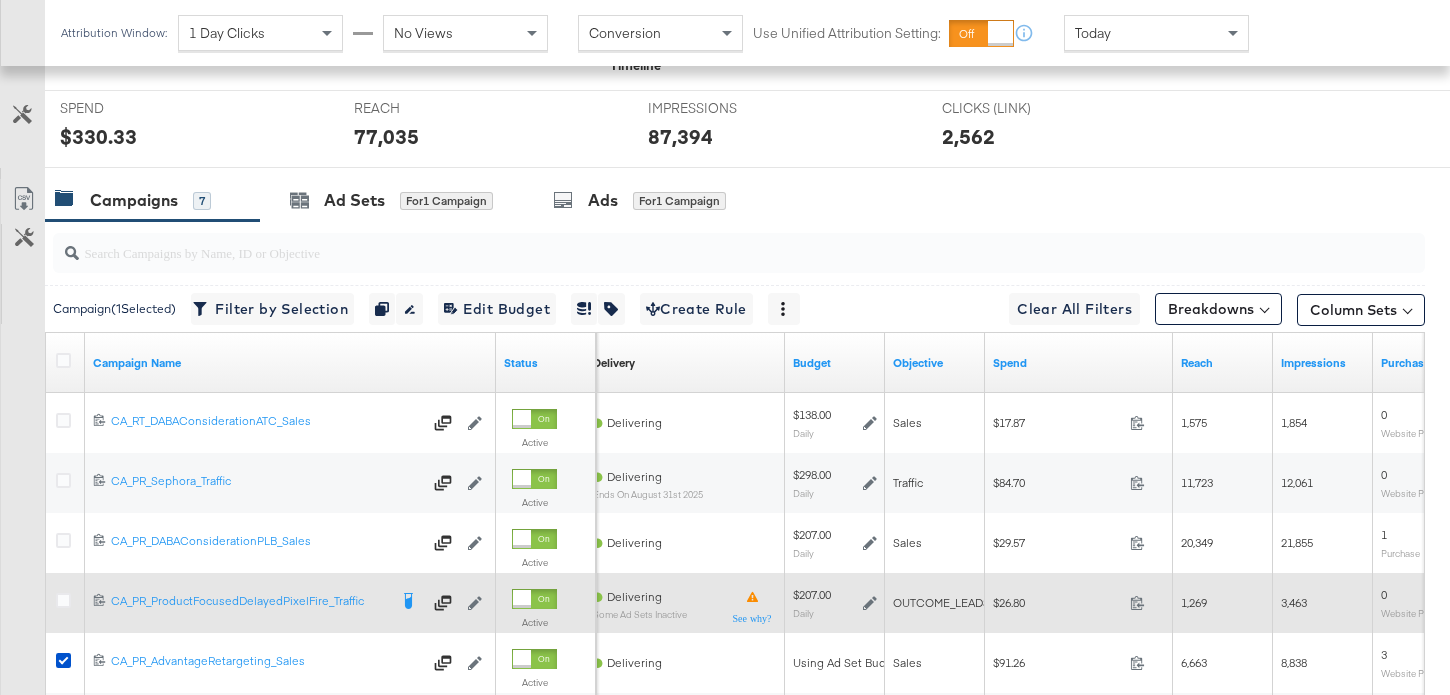scroll, scrollTop: 721, scrollLeft: 0, axis: vertical 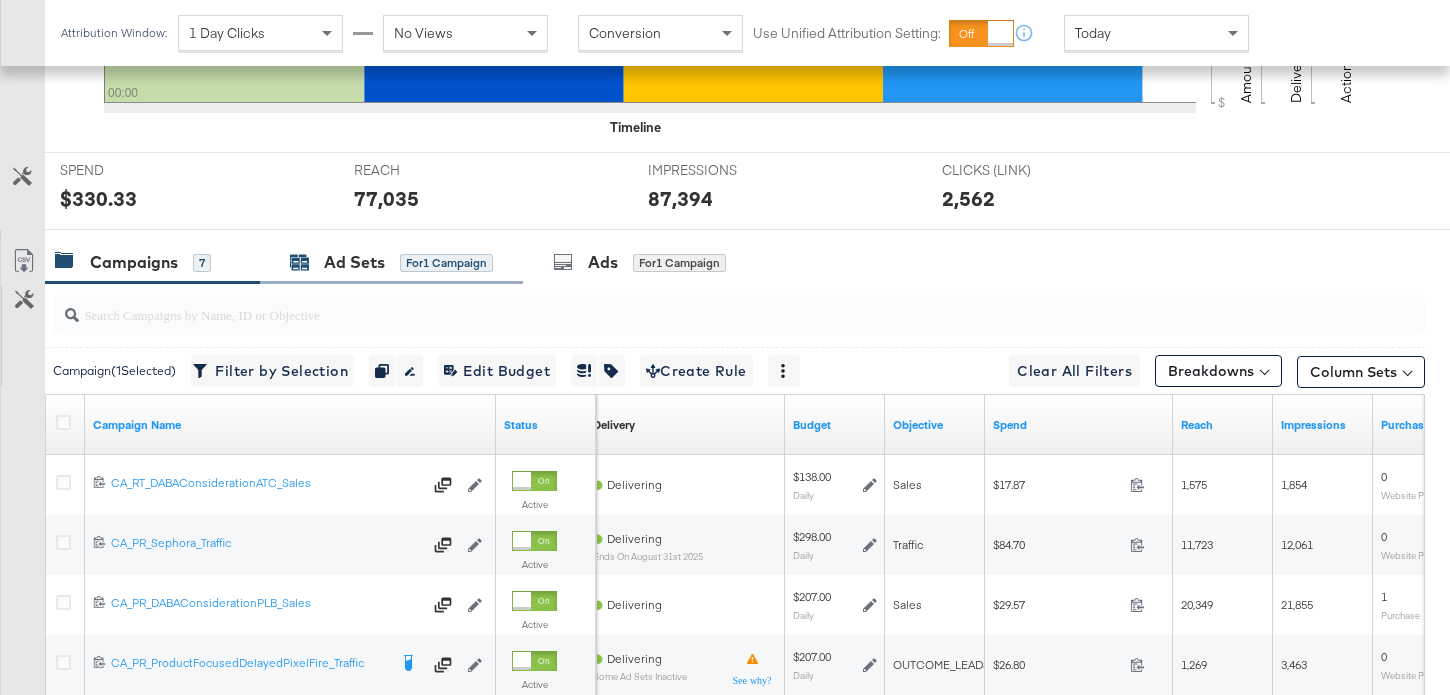 click on "Ad Sets" at bounding box center (354, 262) 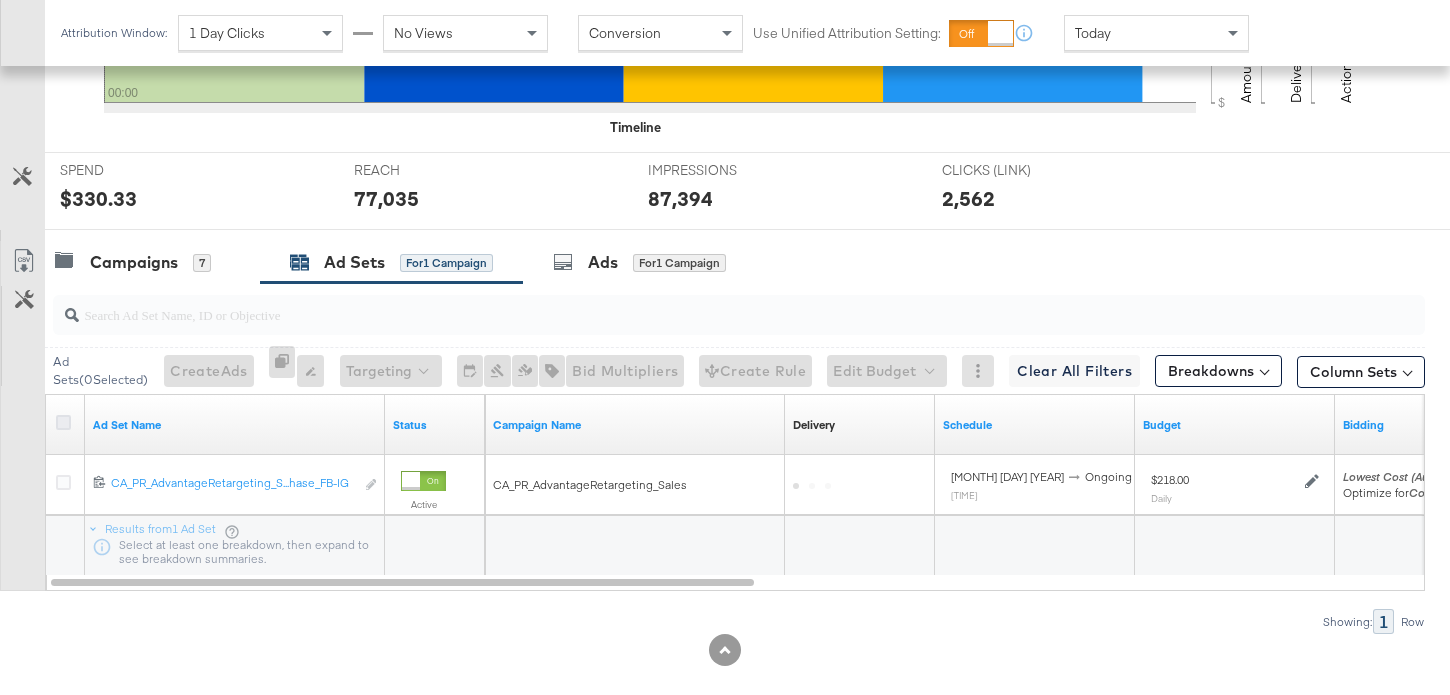 click at bounding box center (63, 422) 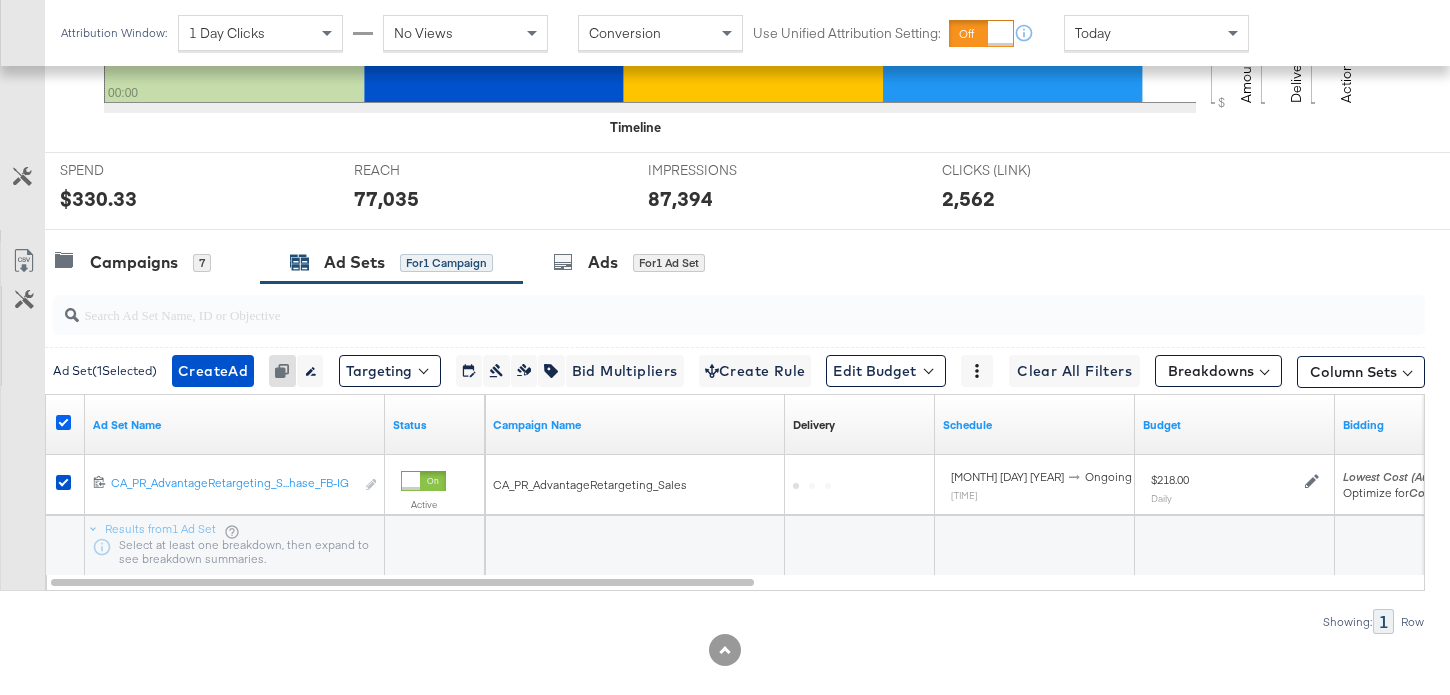 click at bounding box center (63, 422) 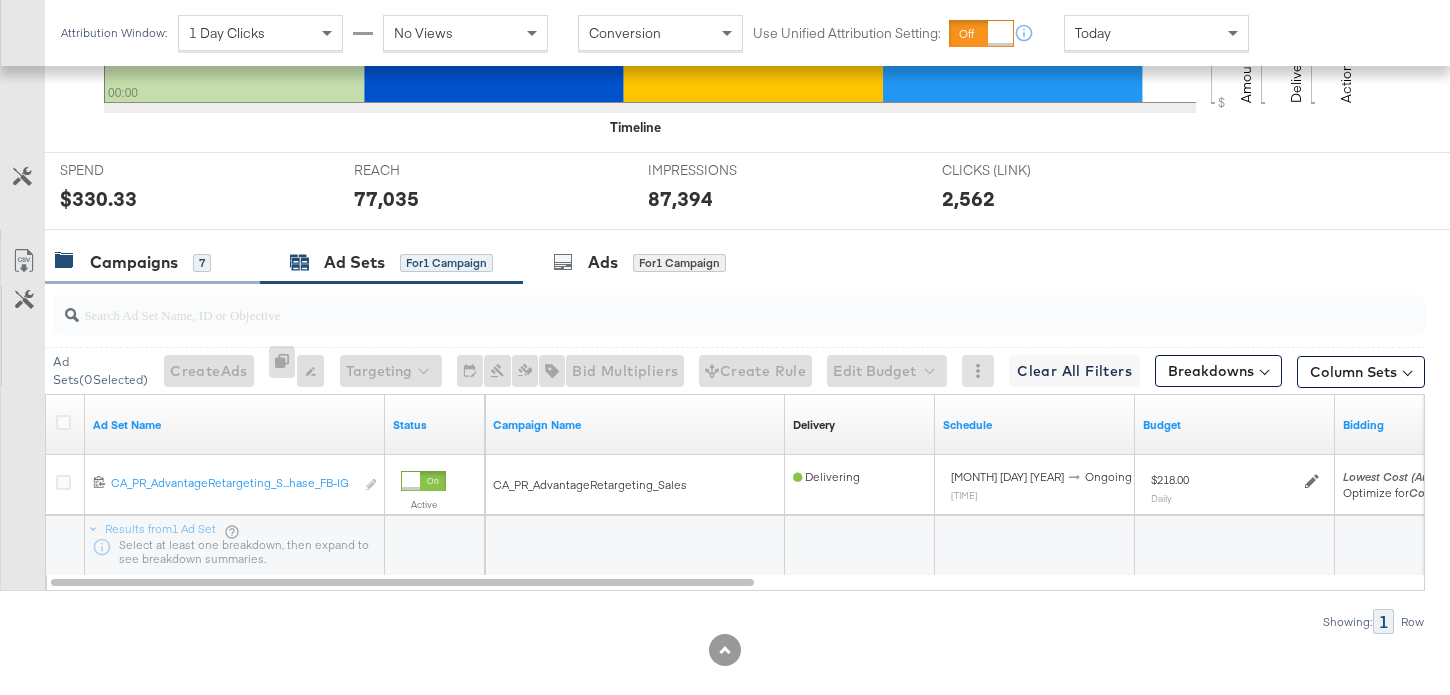 click on "Campaigns 7" at bounding box center (152, 262) 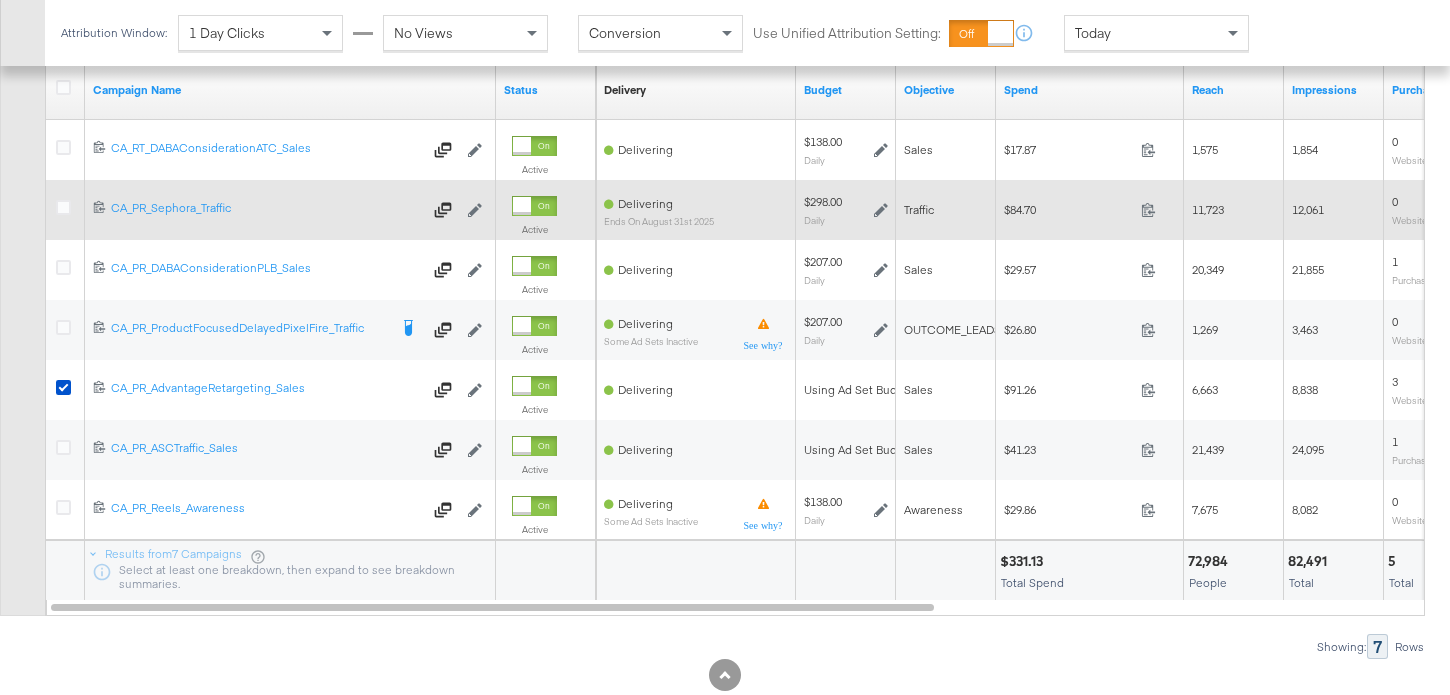 scroll, scrollTop: 1071, scrollLeft: 0, axis: vertical 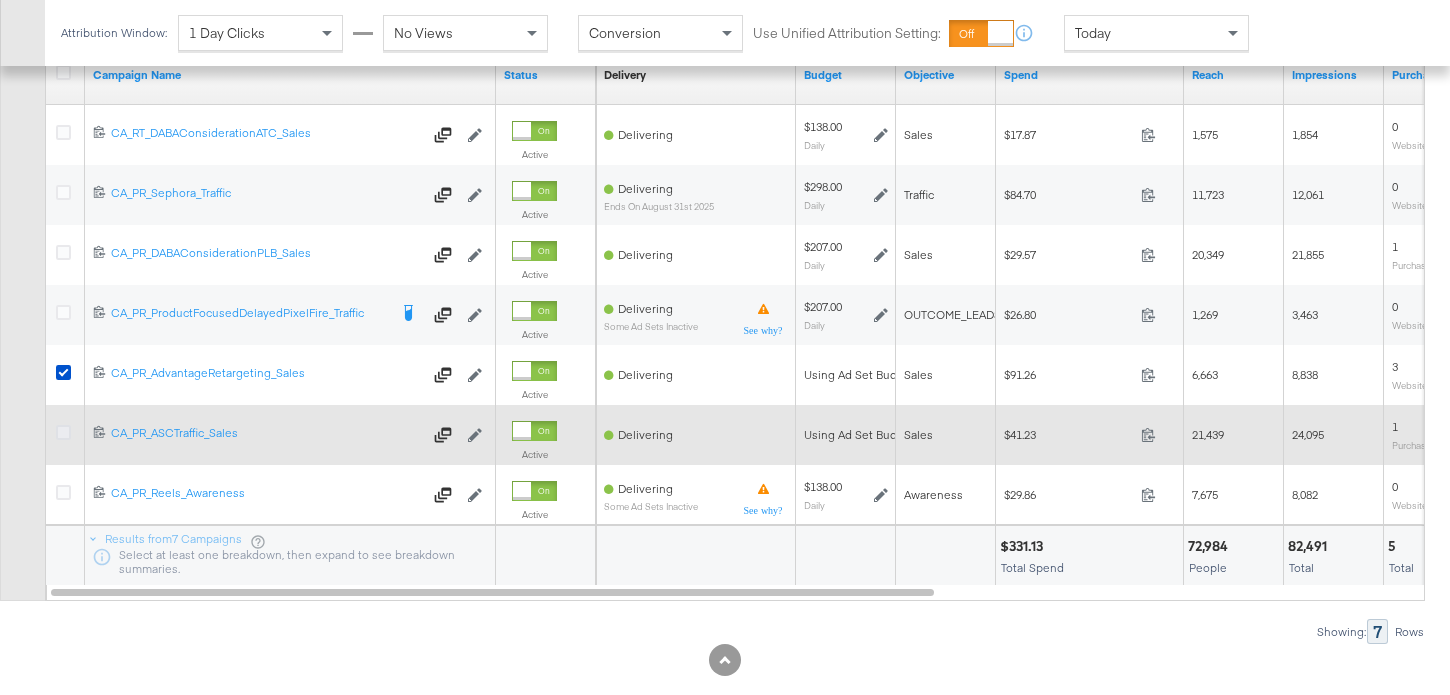 click at bounding box center (63, 432) 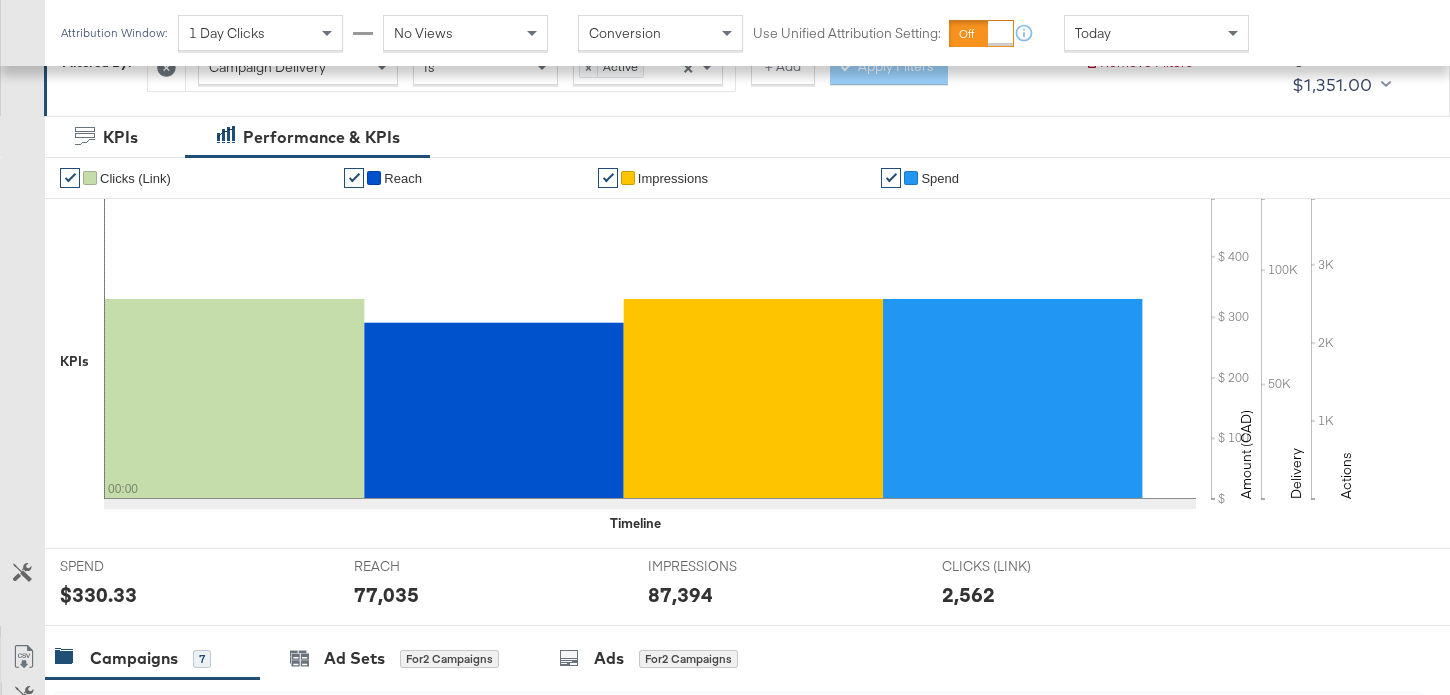 scroll, scrollTop: 667, scrollLeft: 0, axis: vertical 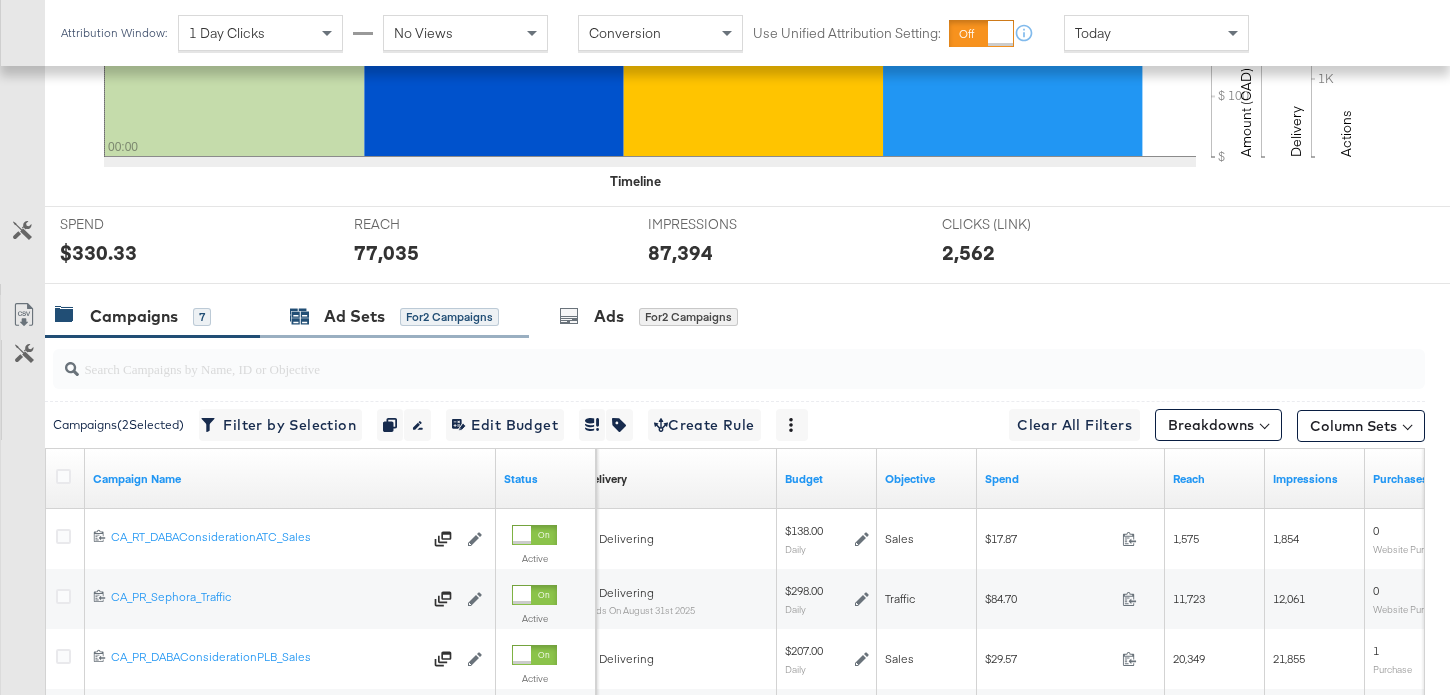 click on "Ad Sets" at bounding box center (354, 316) 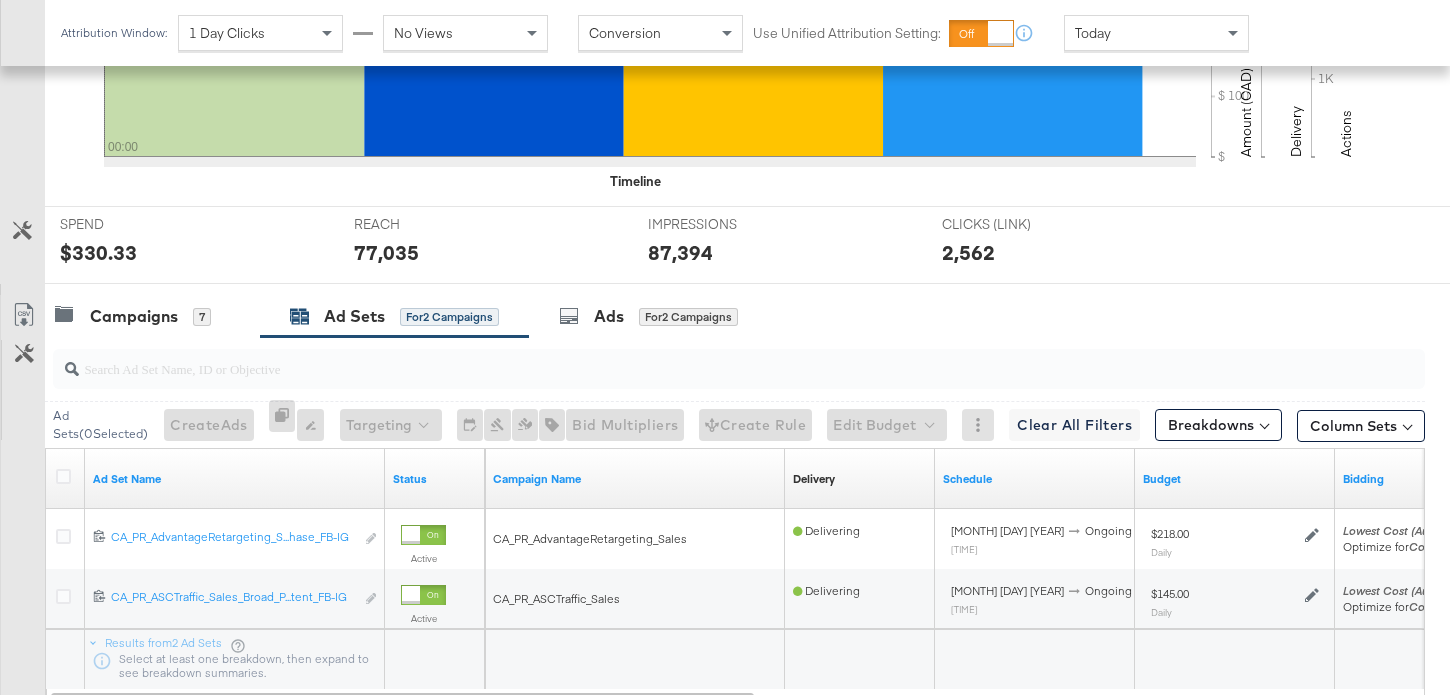 click at bounding box center [66, 479] 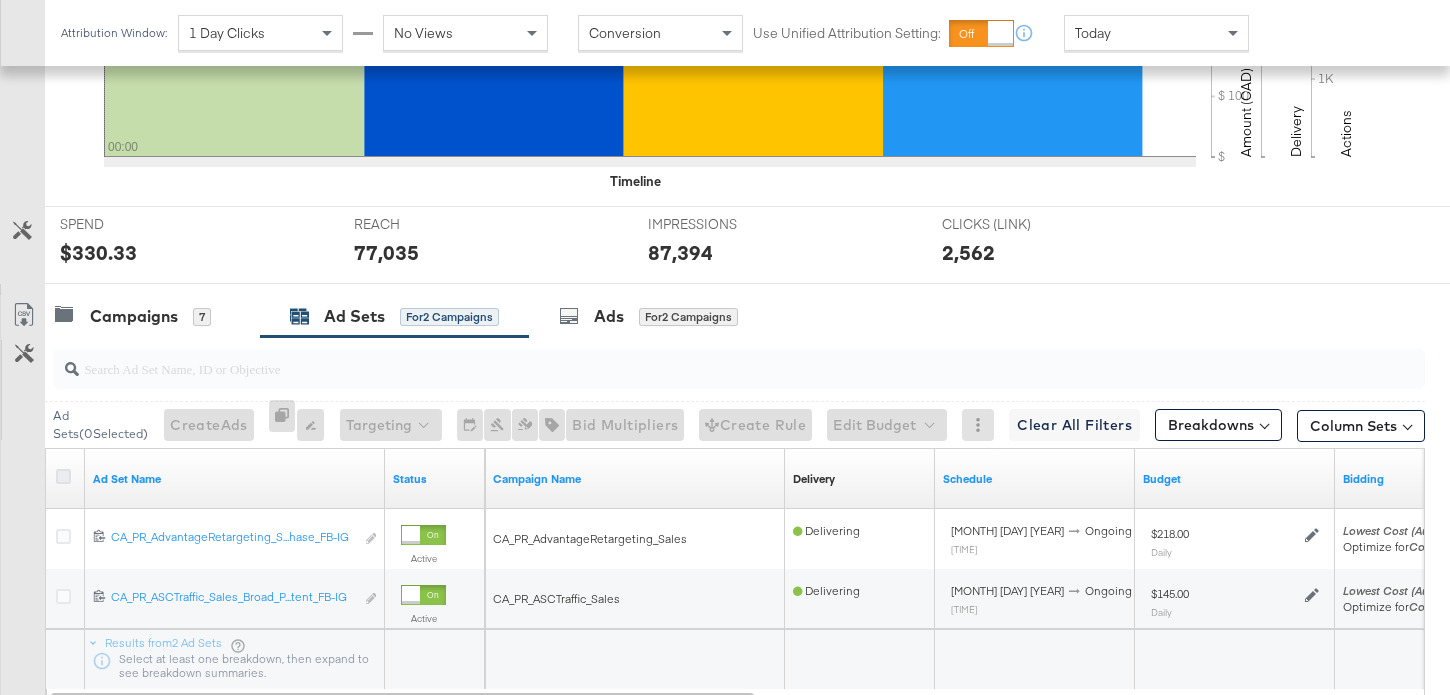 click at bounding box center [63, 476] 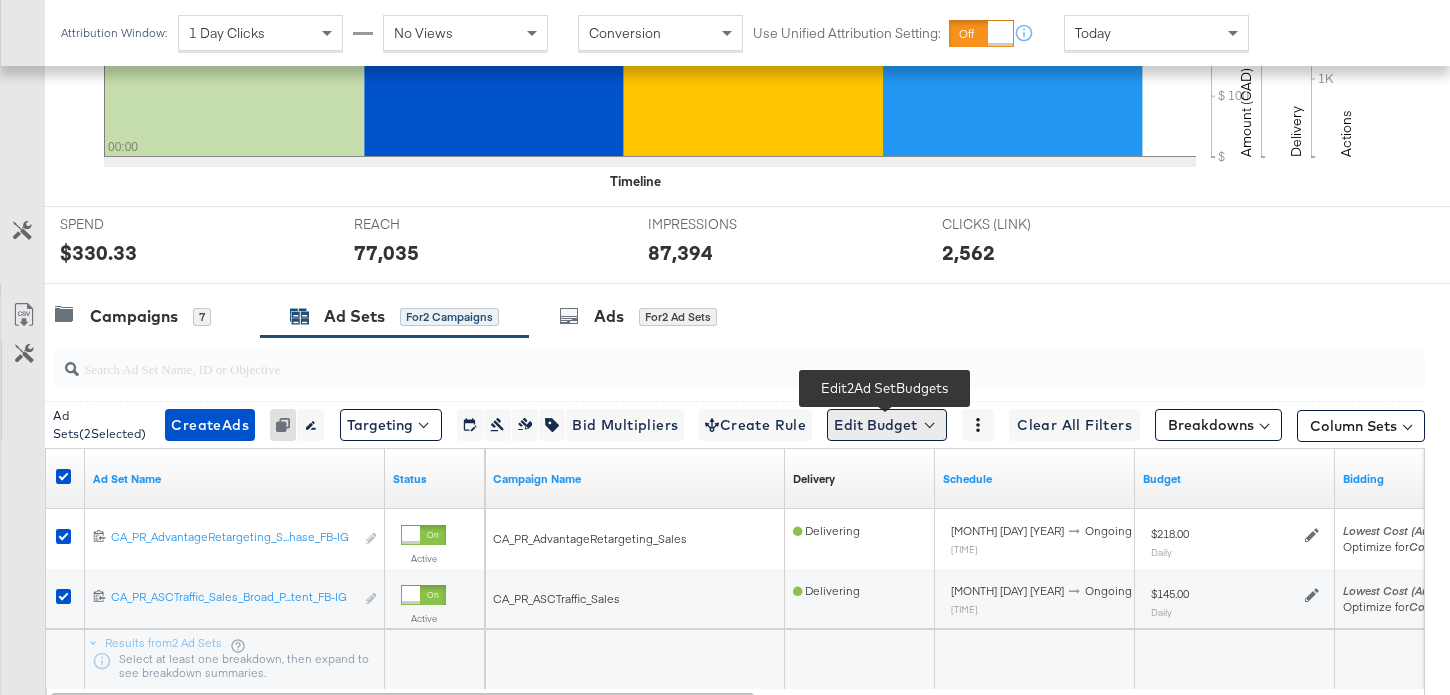 click on "Edit Budget" at bounding box center (887, 425) 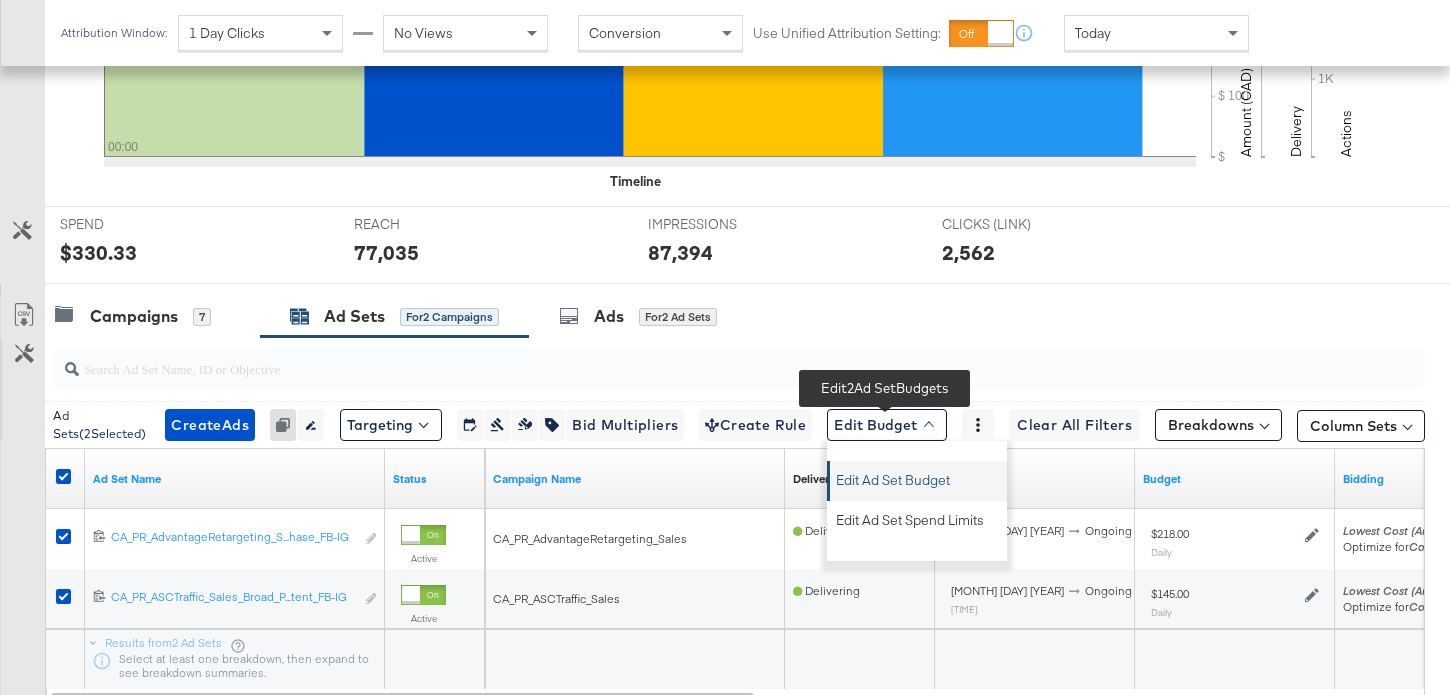 click on "Edit Ad Set Budget" at bounding box center (893, 477) 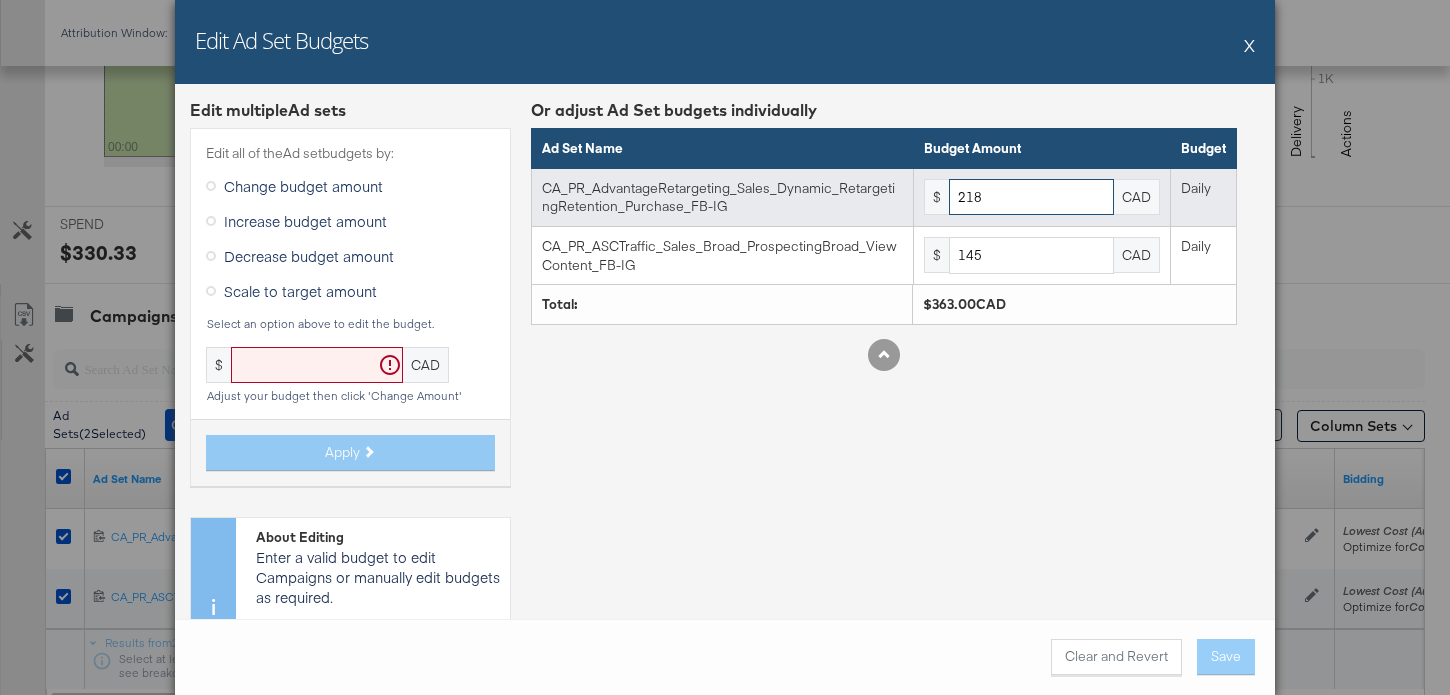 click on "218" at bounding box center (1031, 197) 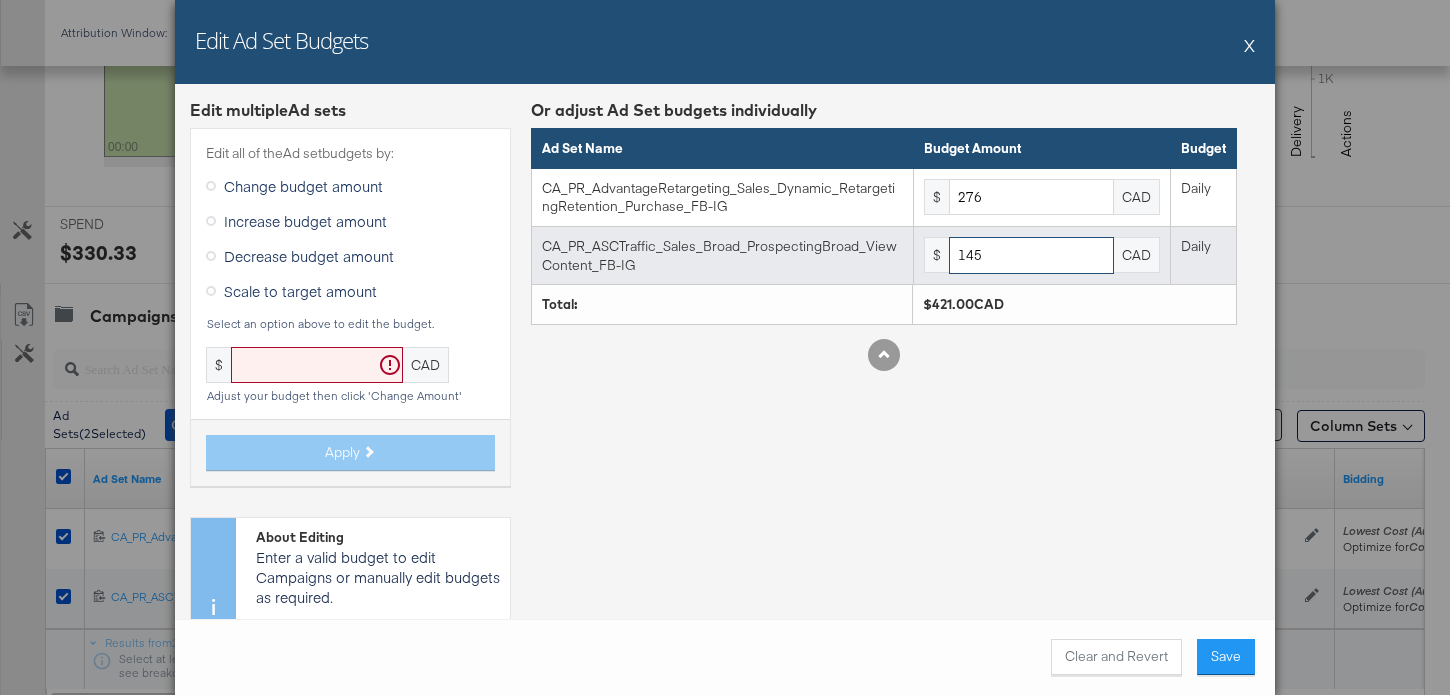 click on "145" at bounding box center (1031, 255) 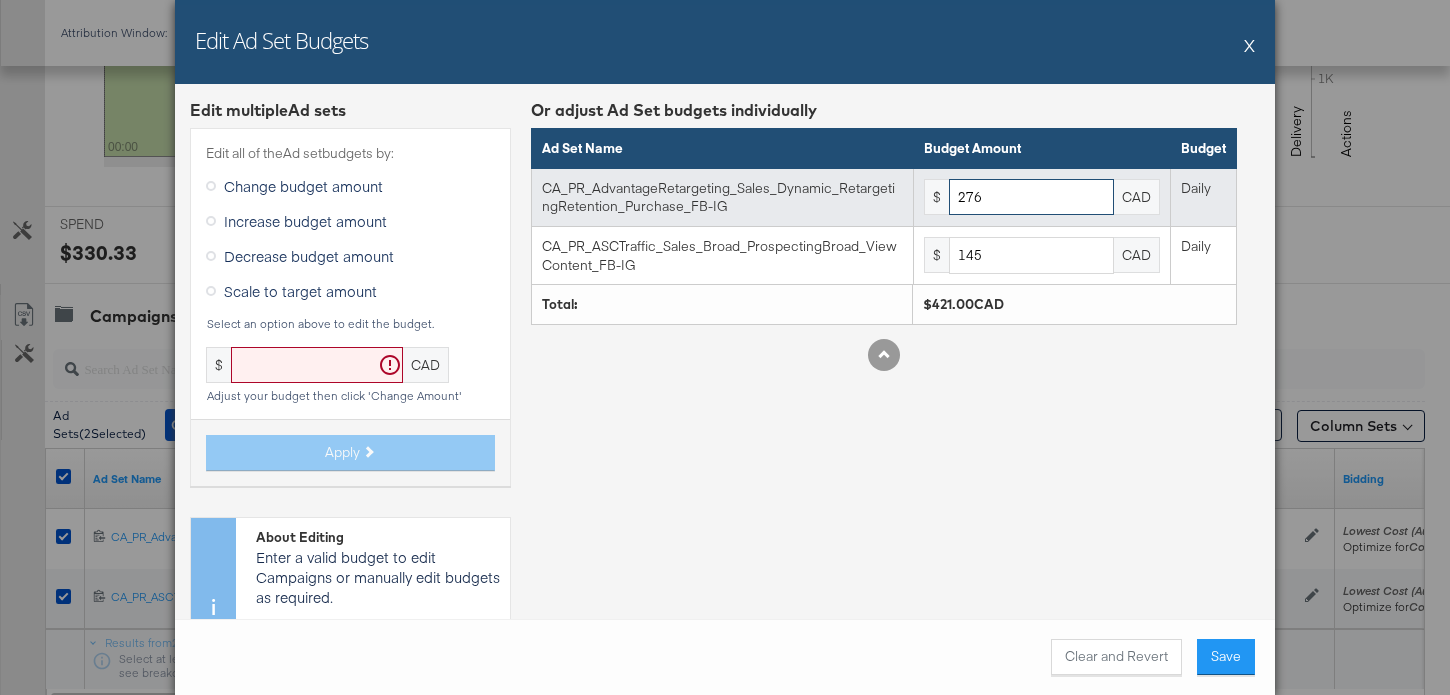 click on "276" at bounding box center (1031, 197) 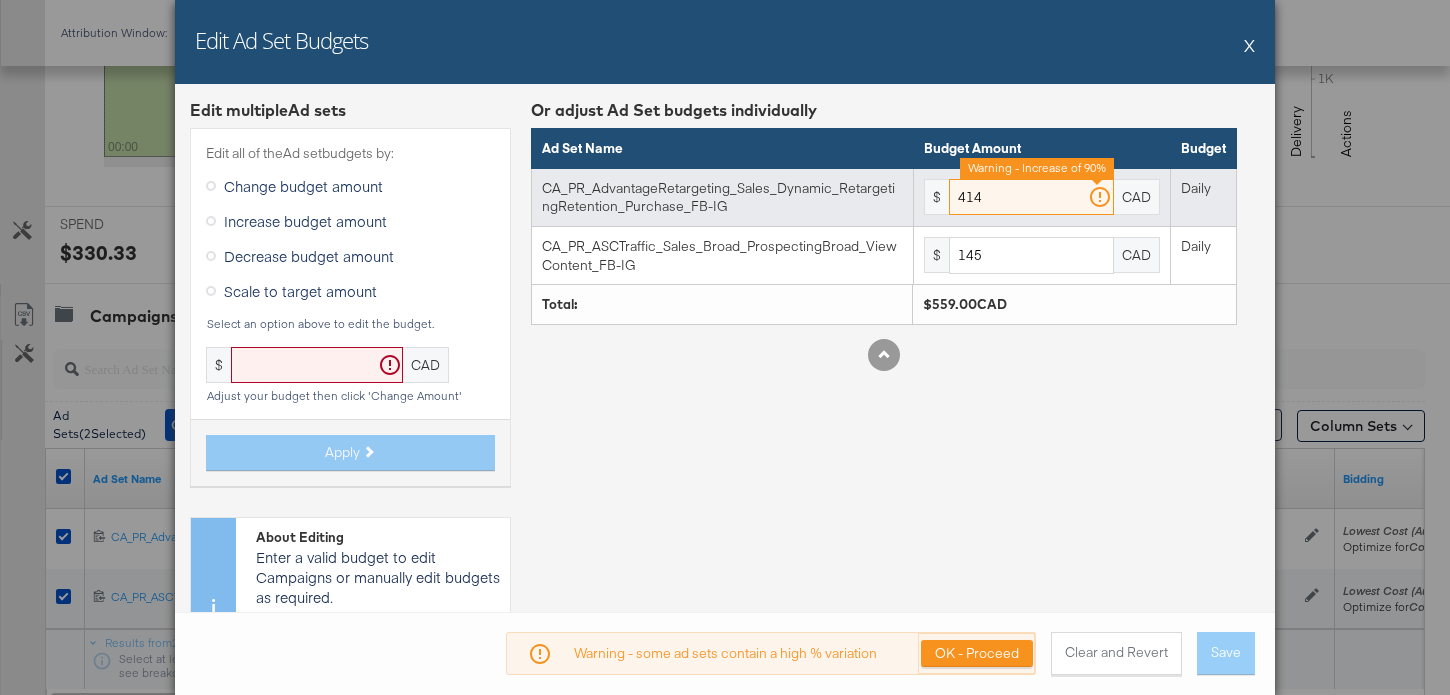 type on "414" 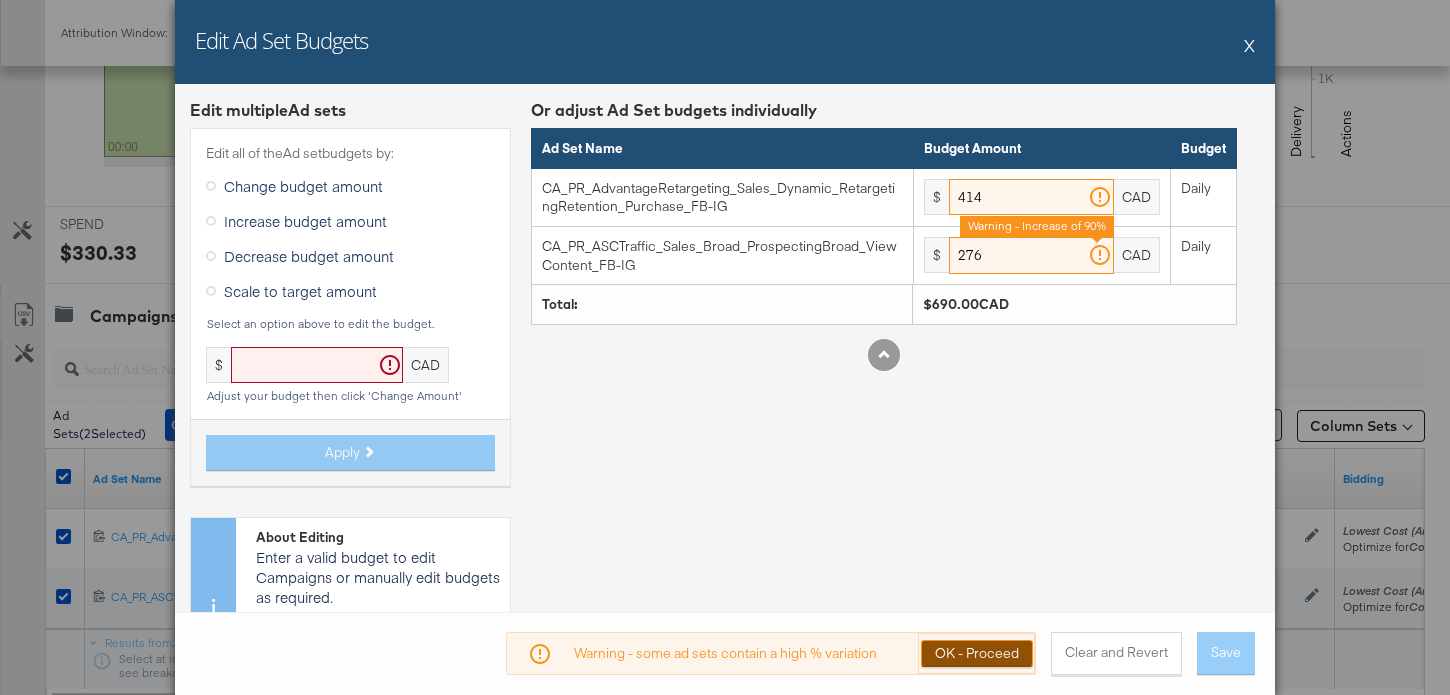 type on "276" 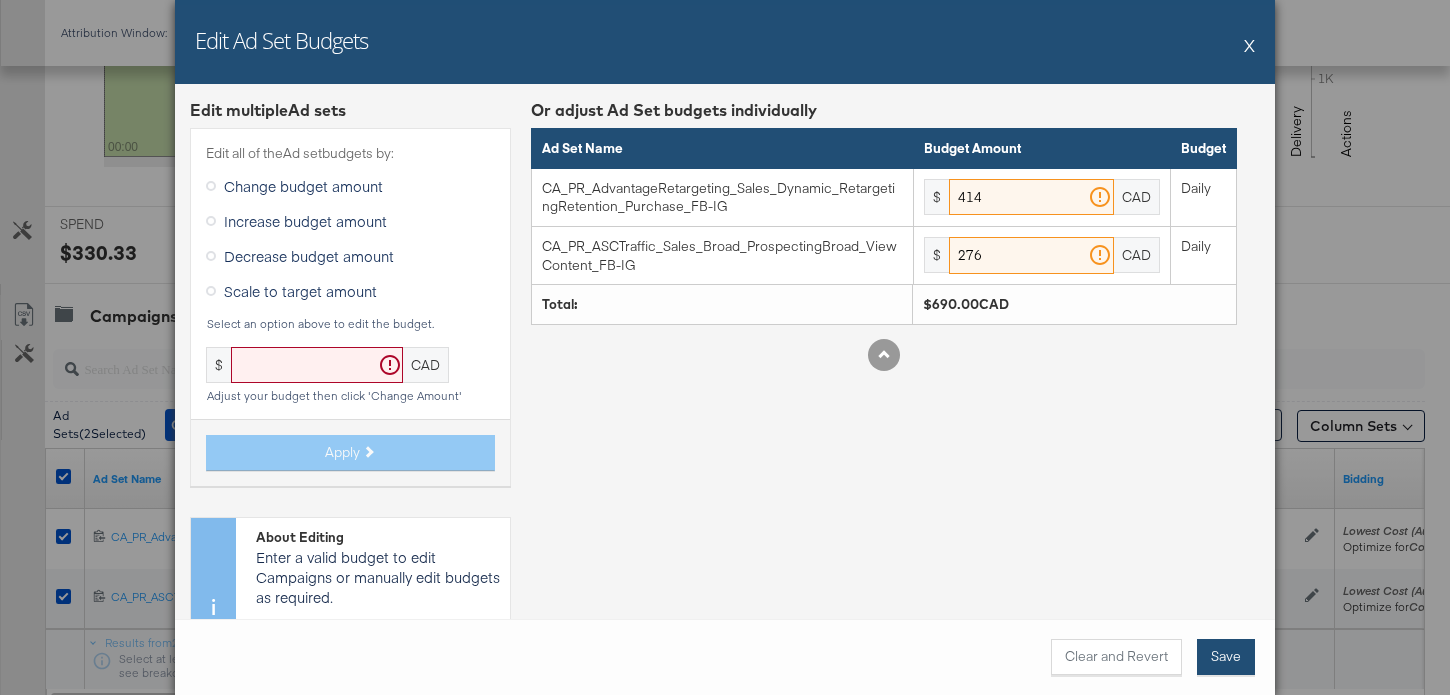 click on "Save" at bounding box center (1226, 657) 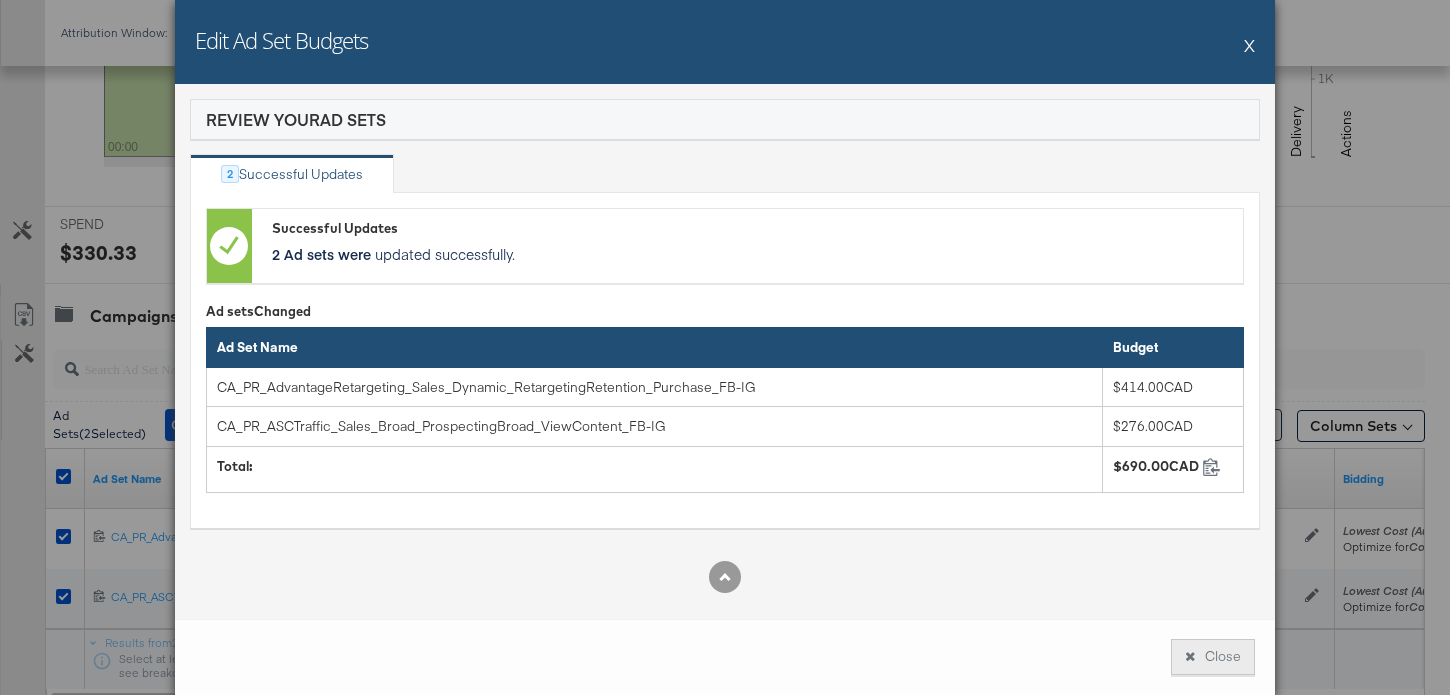 click on "Close" at bounding box center (1213, 657) 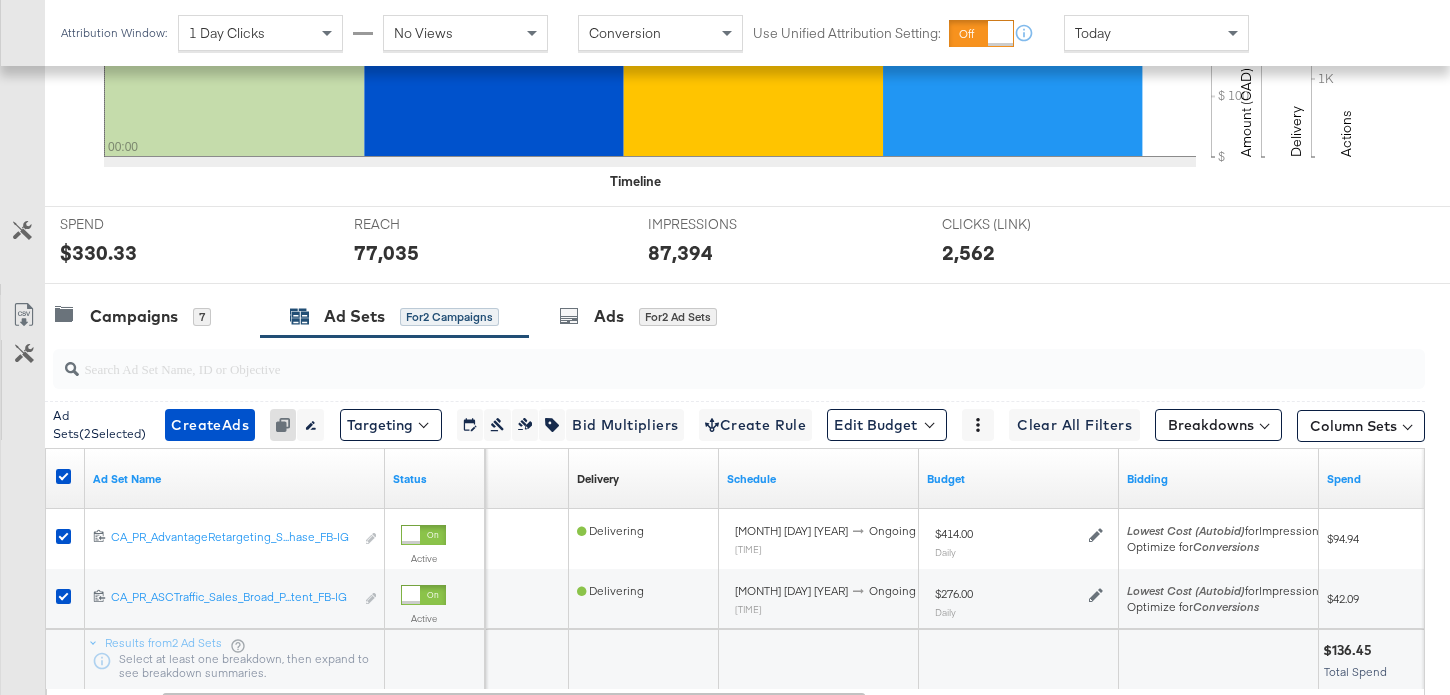 scroll, scrollTop: 0, scrollLeft: 0, axis: both 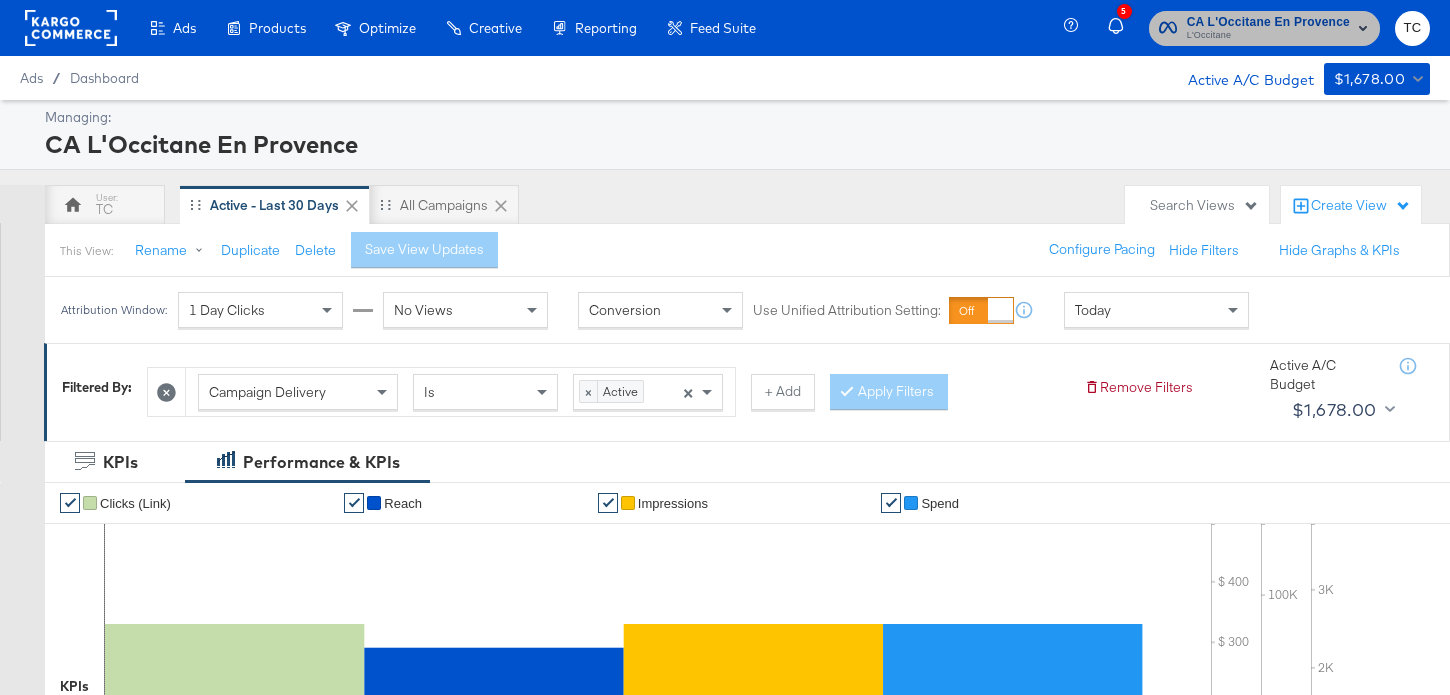 click on "CA L'Occitane En Provence" at bounding box center [1268, 22] 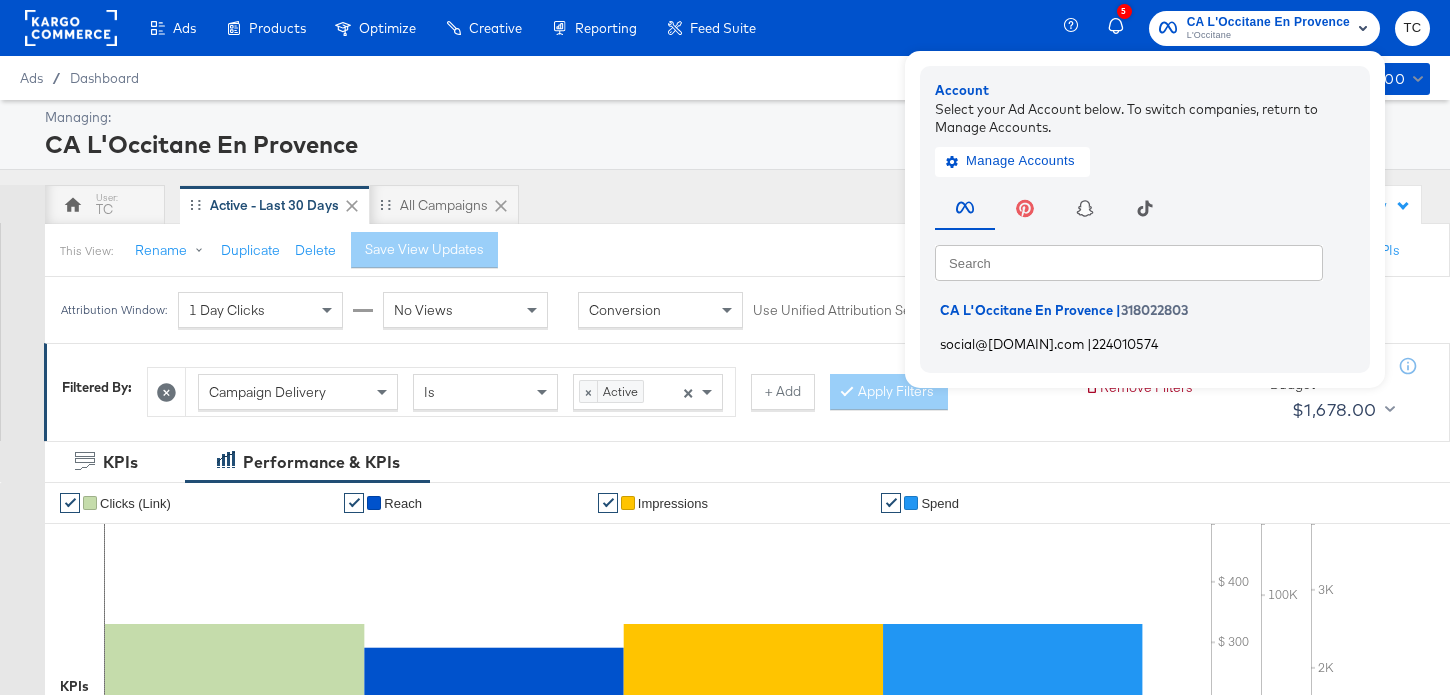 click on "|" at bounding box center [1089, 343] 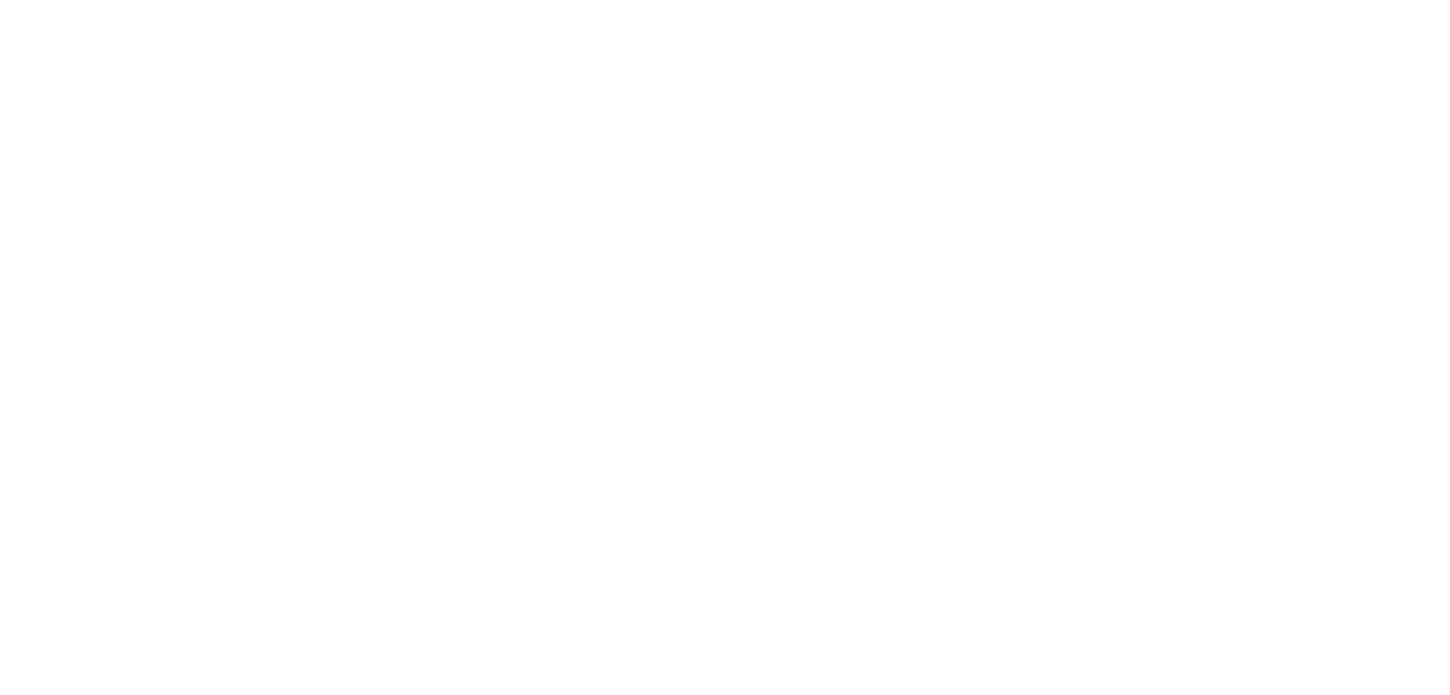 scroll, scrollTop: 0, scrollLeft: 0, axis: both 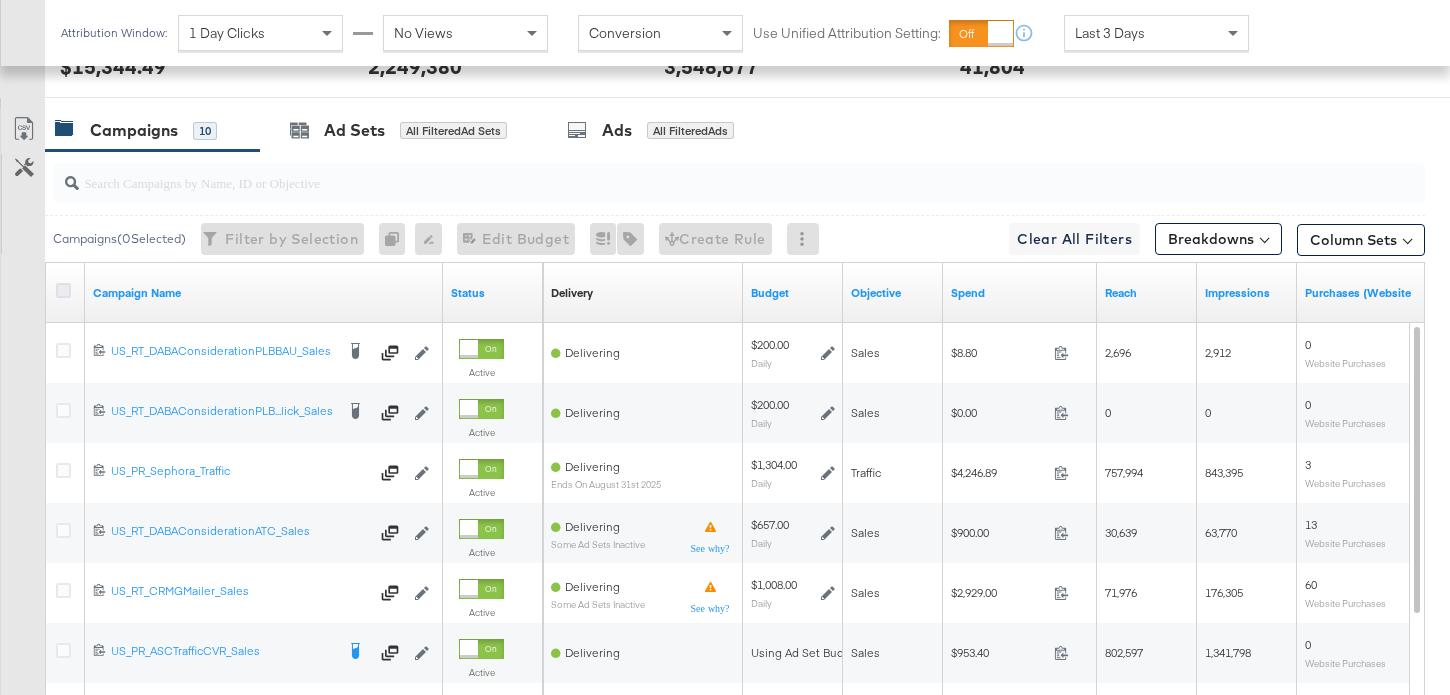 click at bounding box center [63, 290] 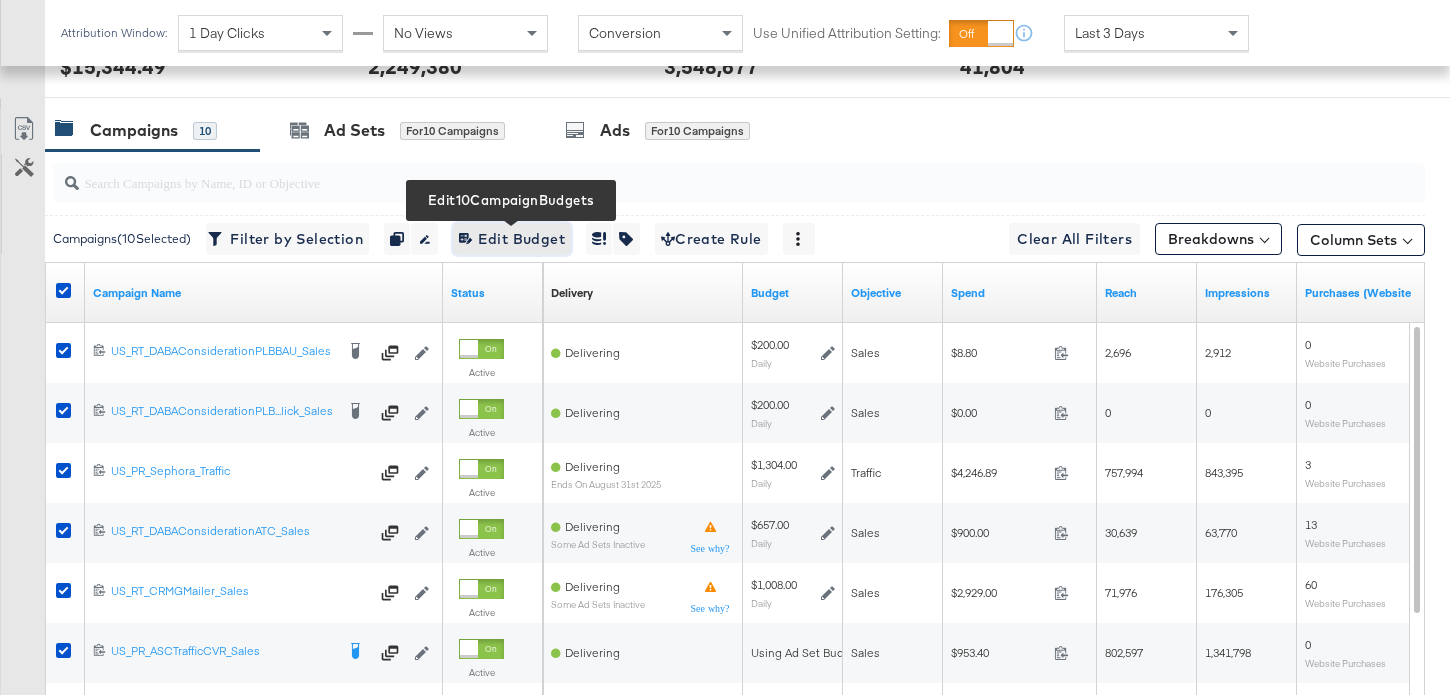click on "Edit  10  Campaign  Budgets Edit Budget" at bounding box center (512, 239) 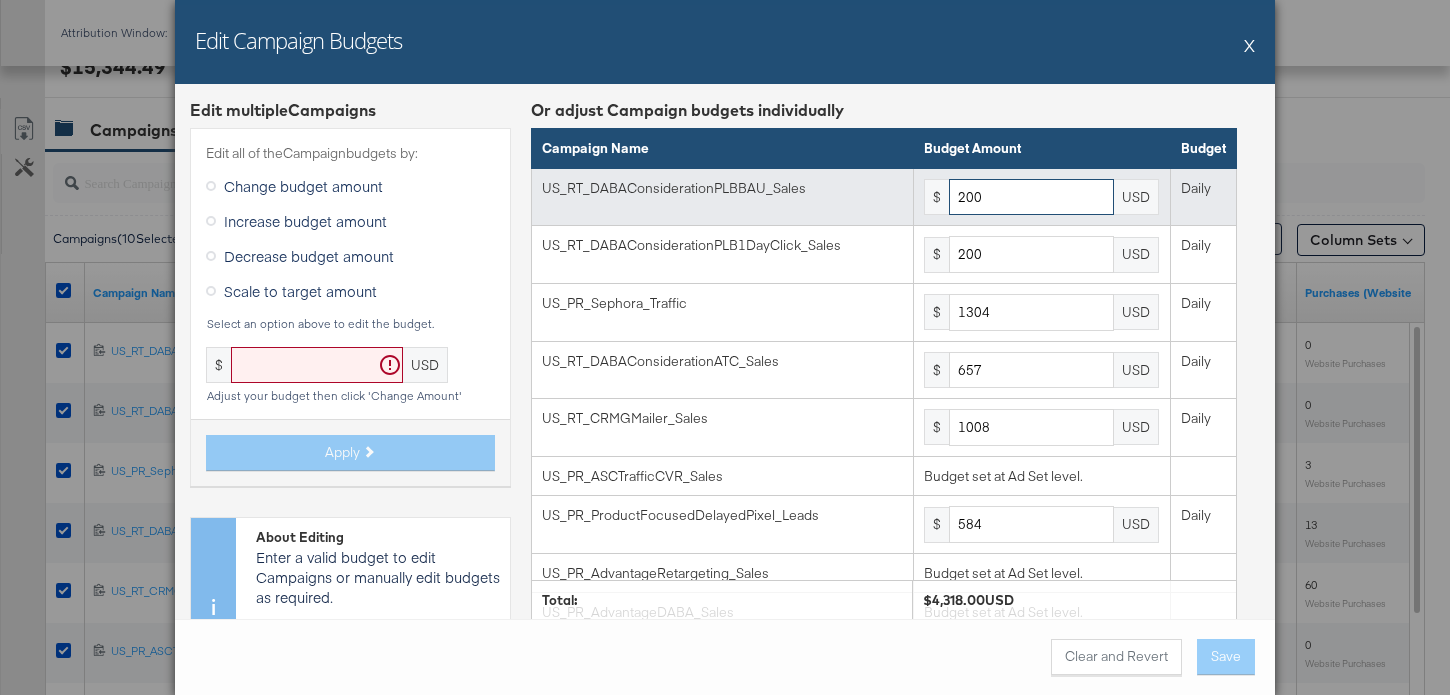 click on "200" at bounding box center [1031, 197] 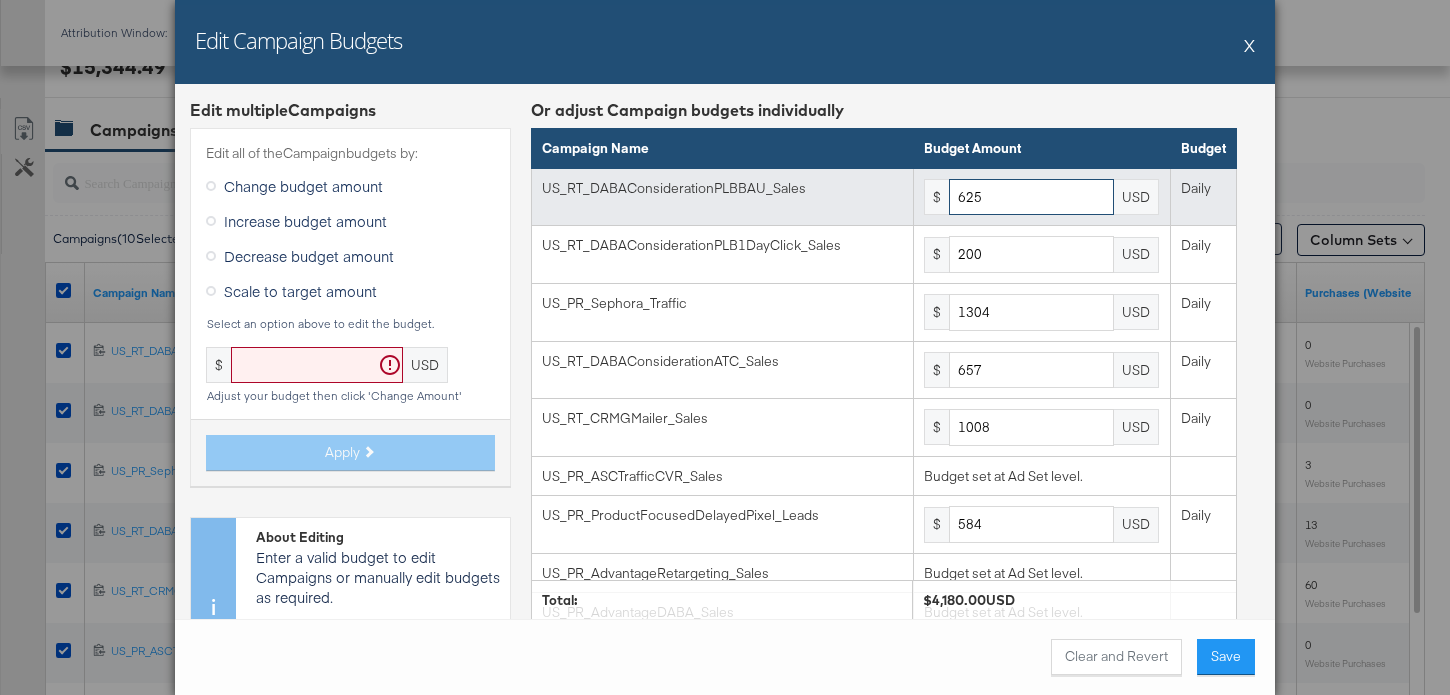 type on "625" 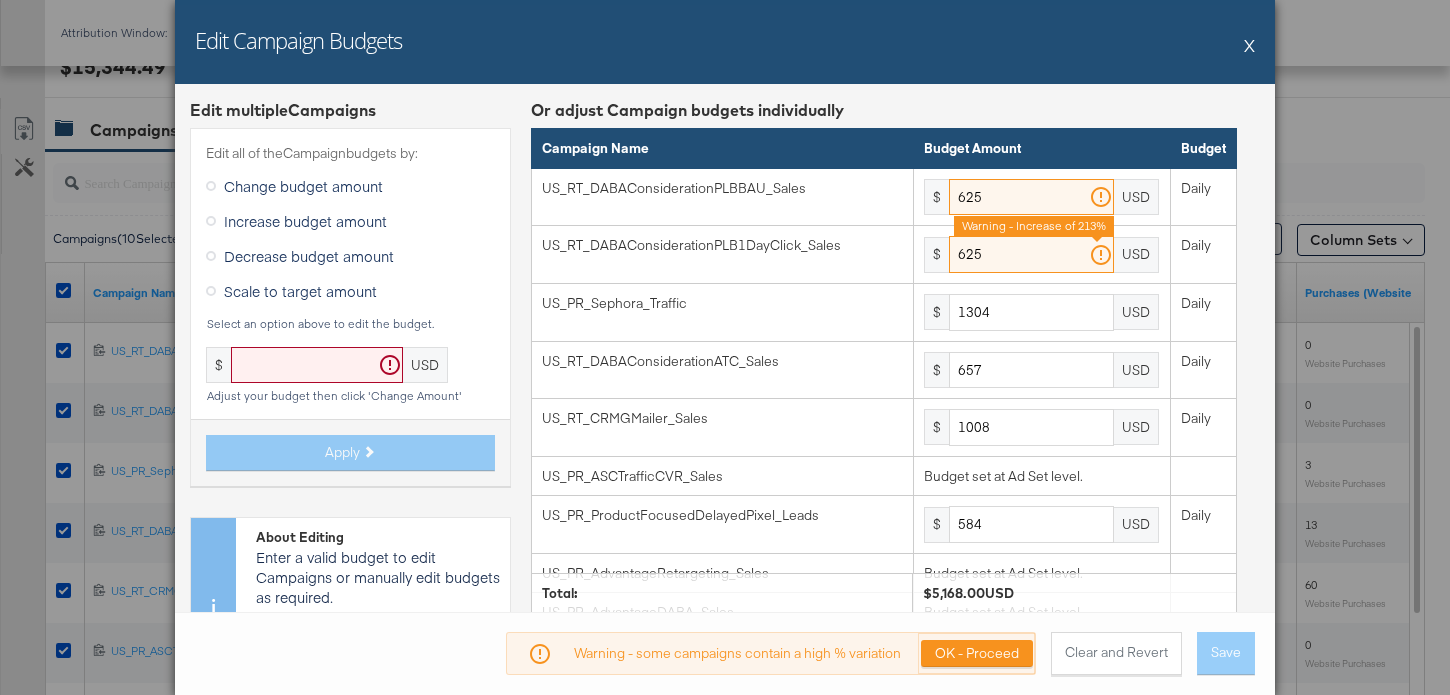 type on "625" 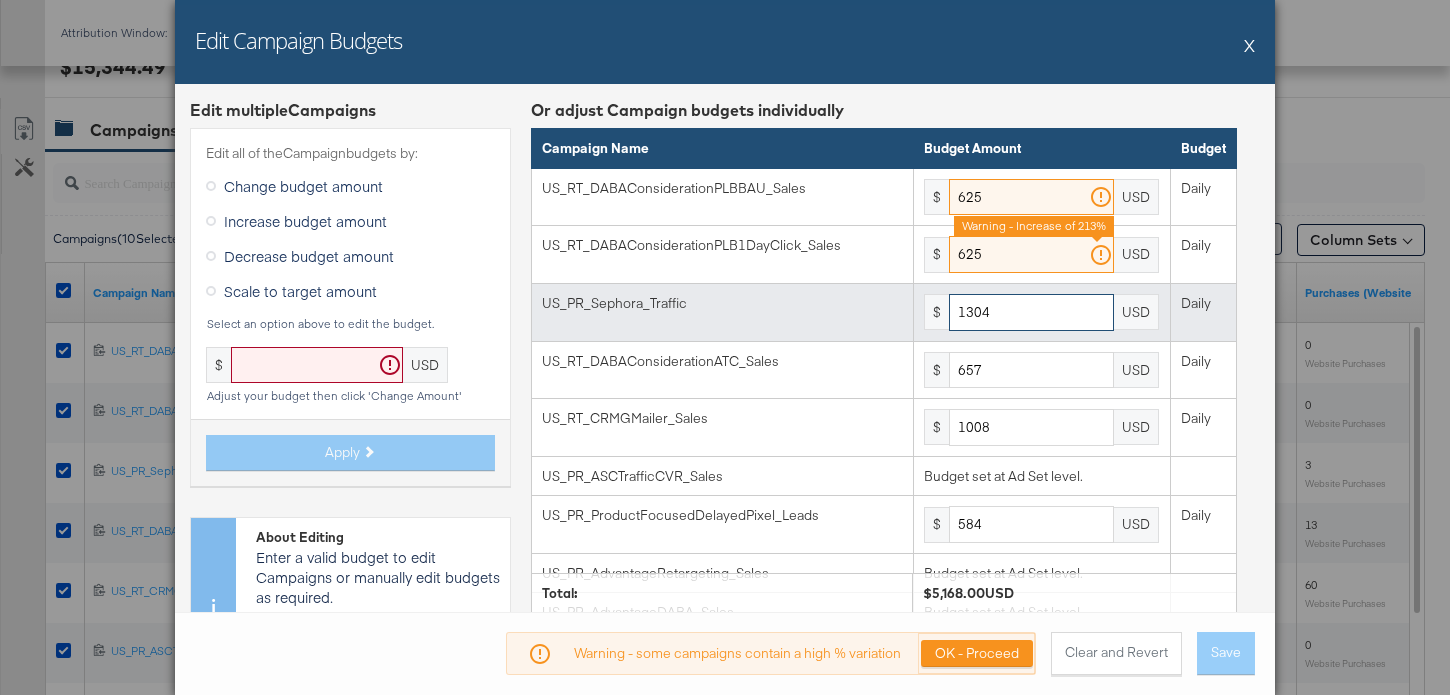 click on "1304" at bounding box center [1031, 312] 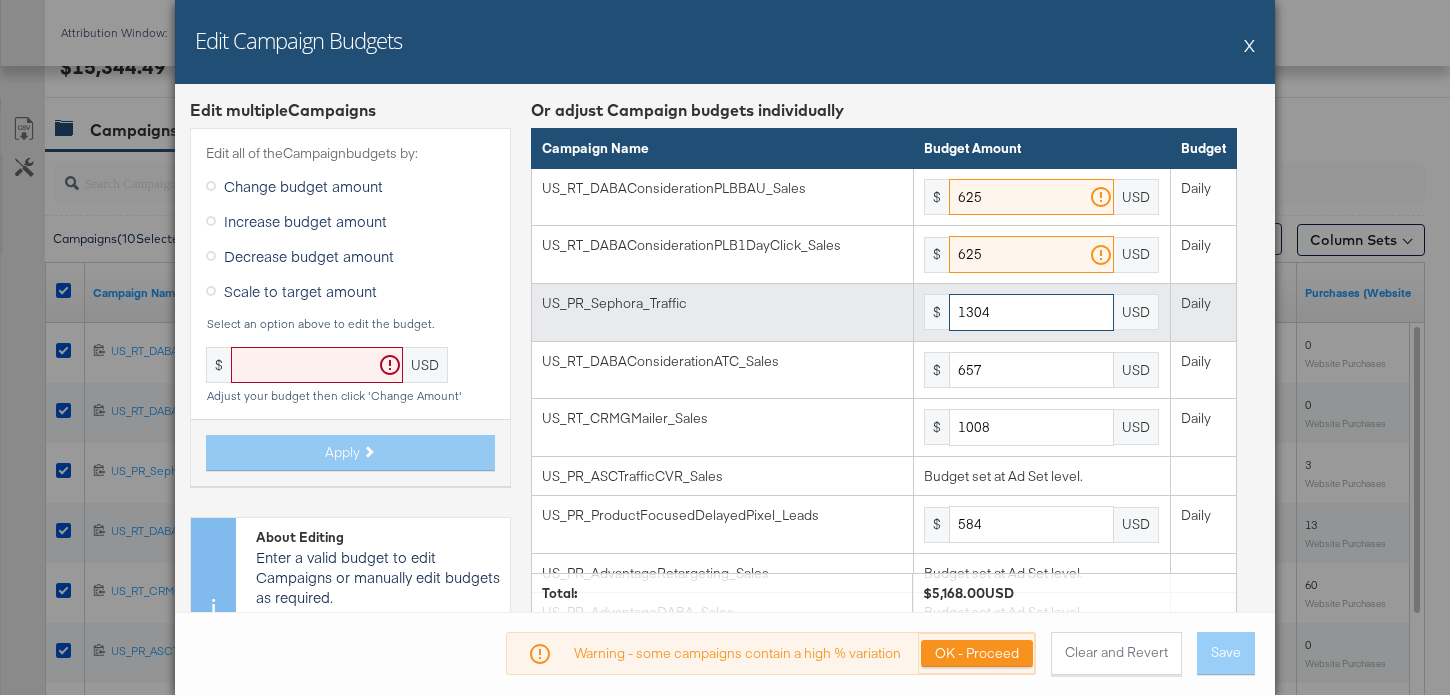 click on "1304" at bounding box center (1031, 312) 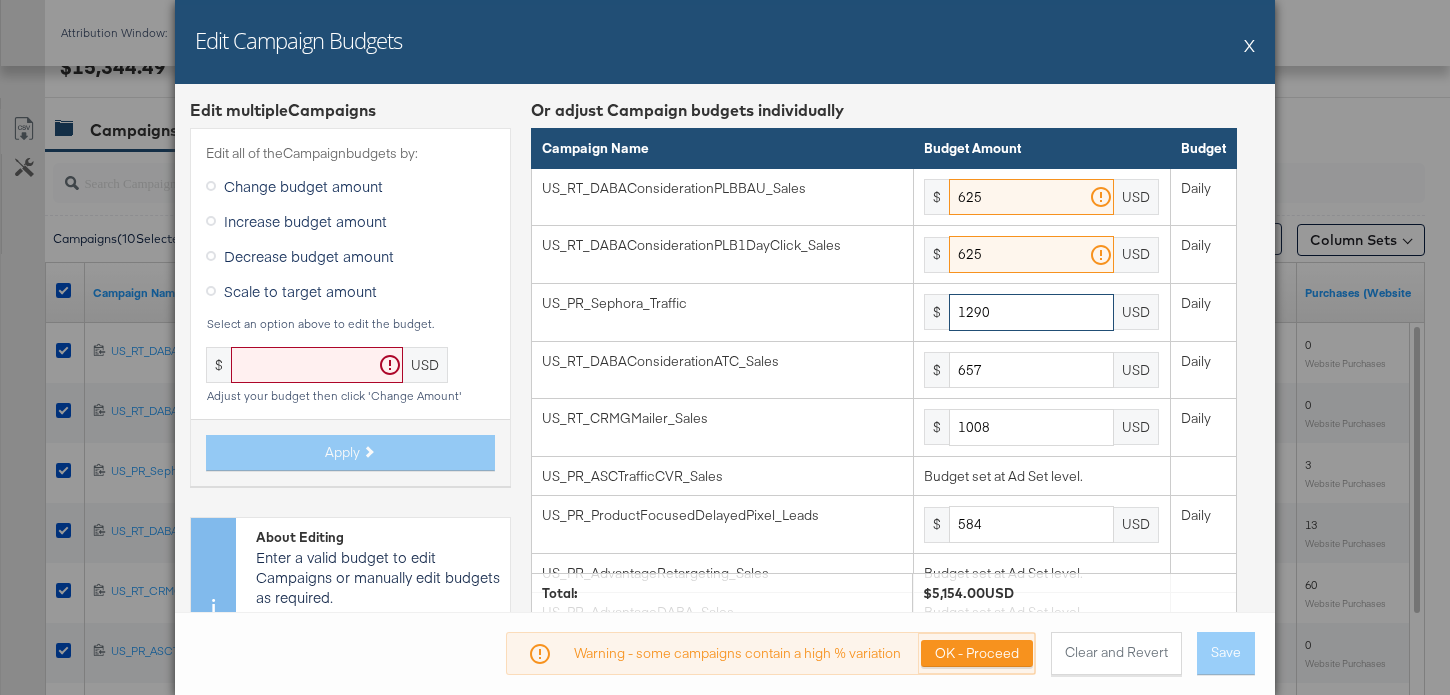 type on "1290" 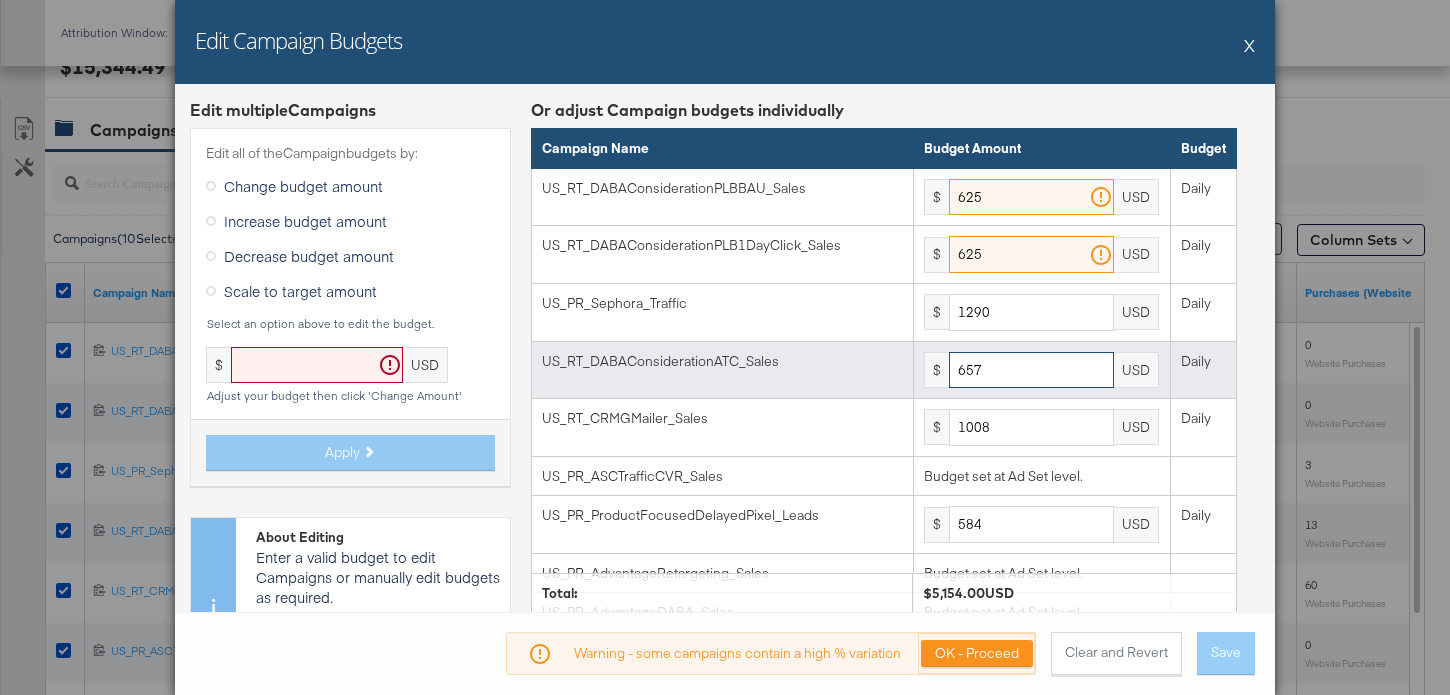 click on "657" at bounding box center (1031, 370) 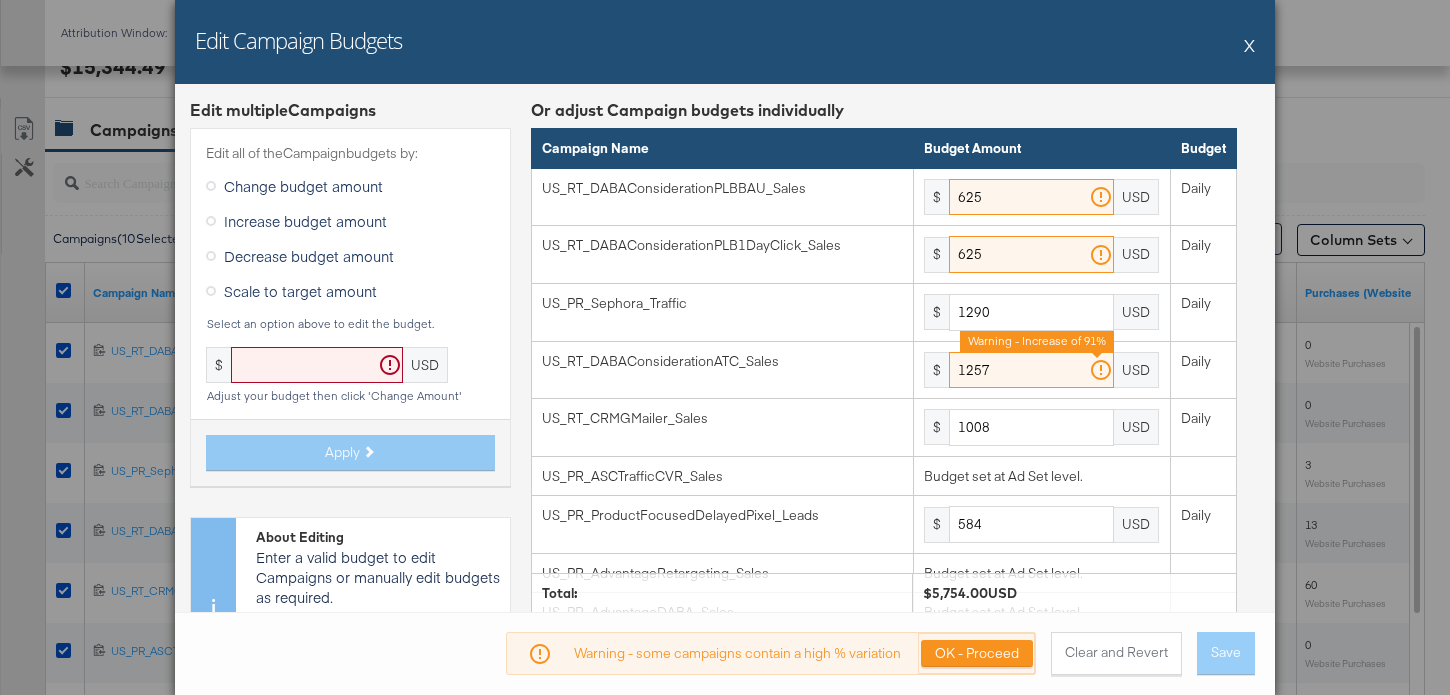 type on "1257" 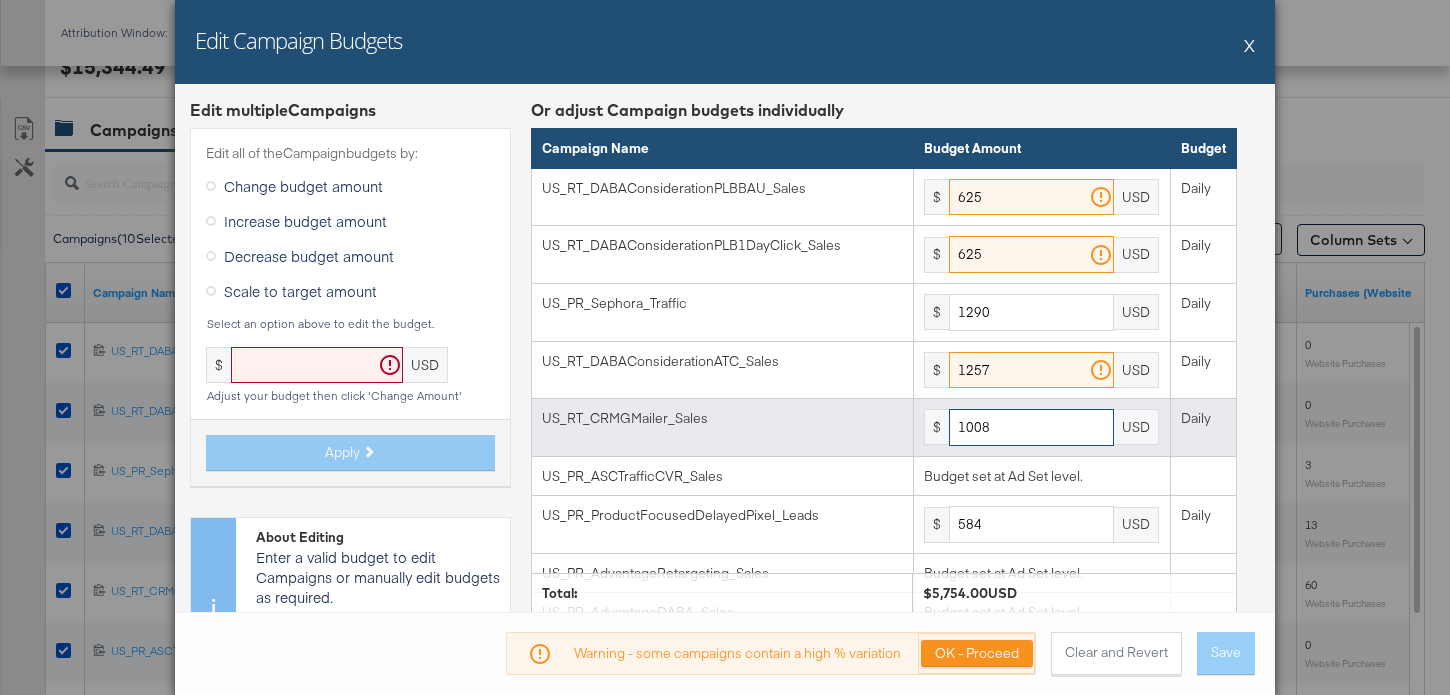 click on "1008" at bounding box center (1031, 427) 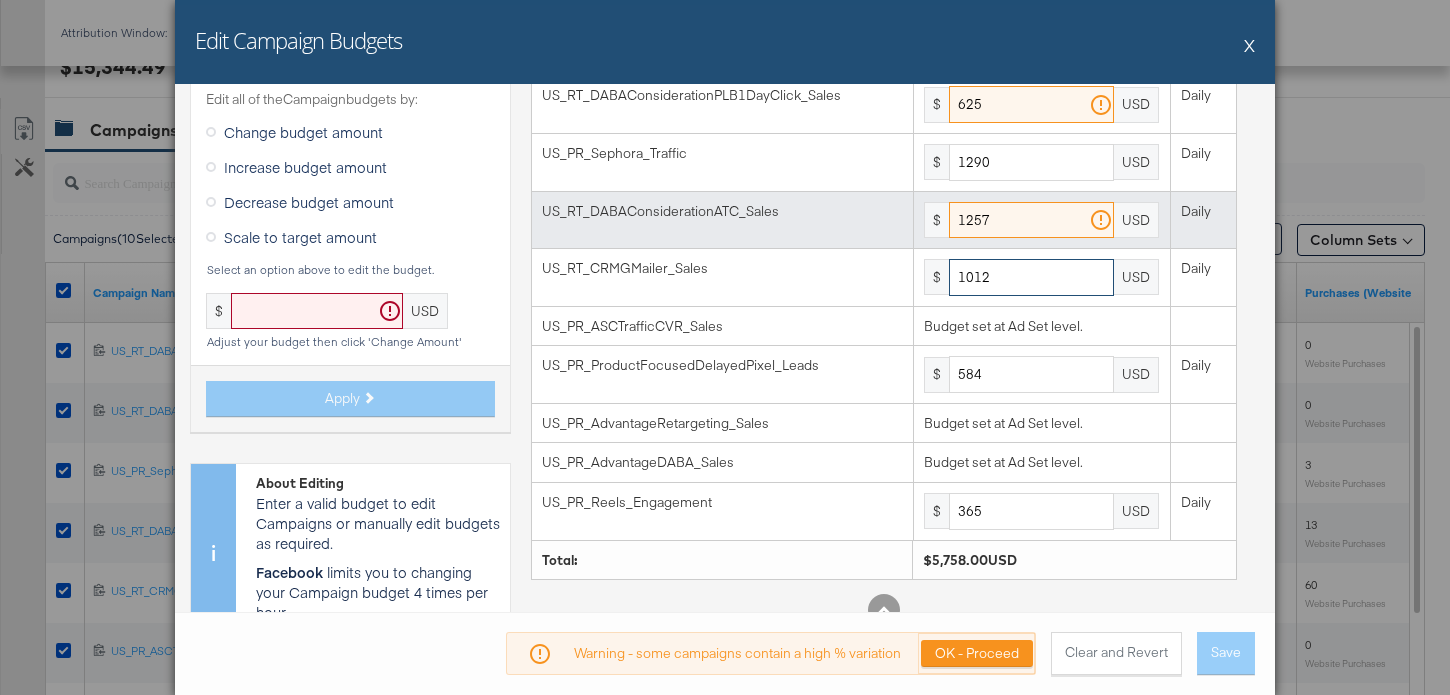 scroll, scrollTop: 180, scrollLeft: 0, axis: vertical 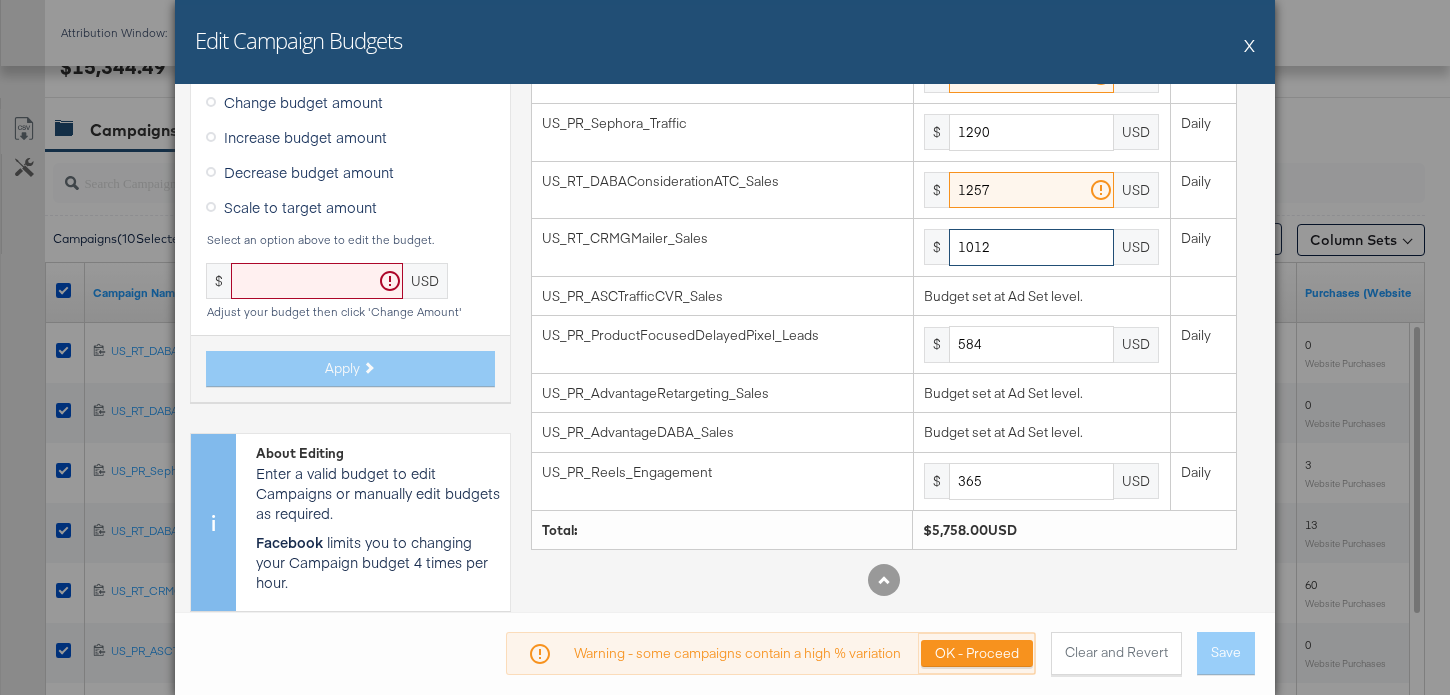 type on "1012" 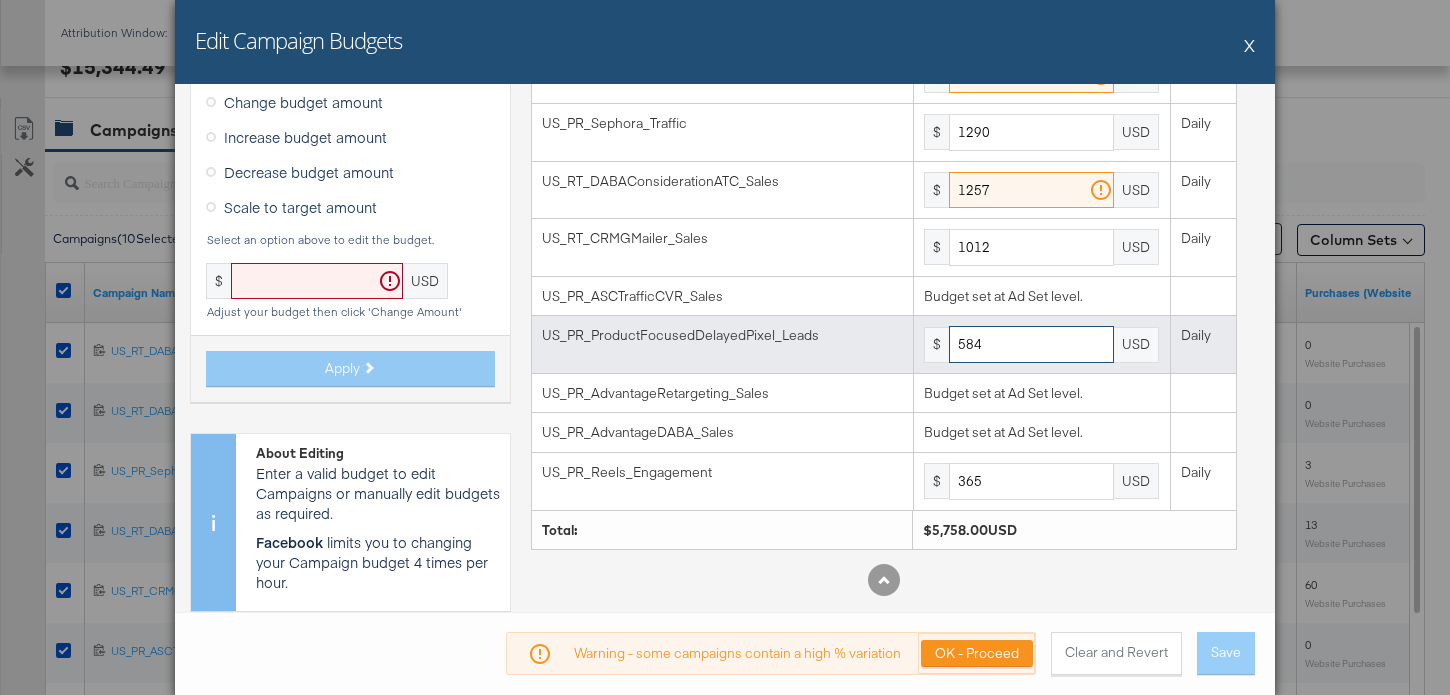 click on "584" at bounding box center [1031, 344] 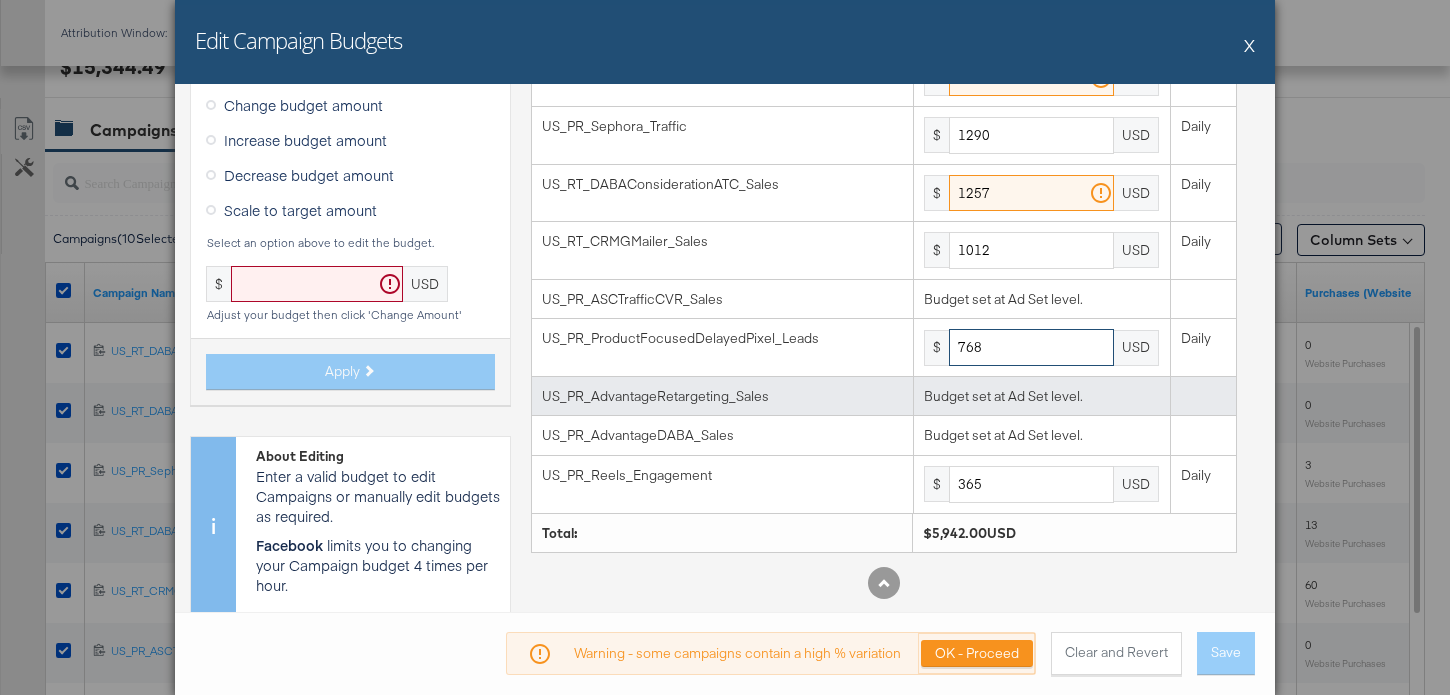 scroll, scrollTop: 180, scrollLeft: 0, axis: vertical 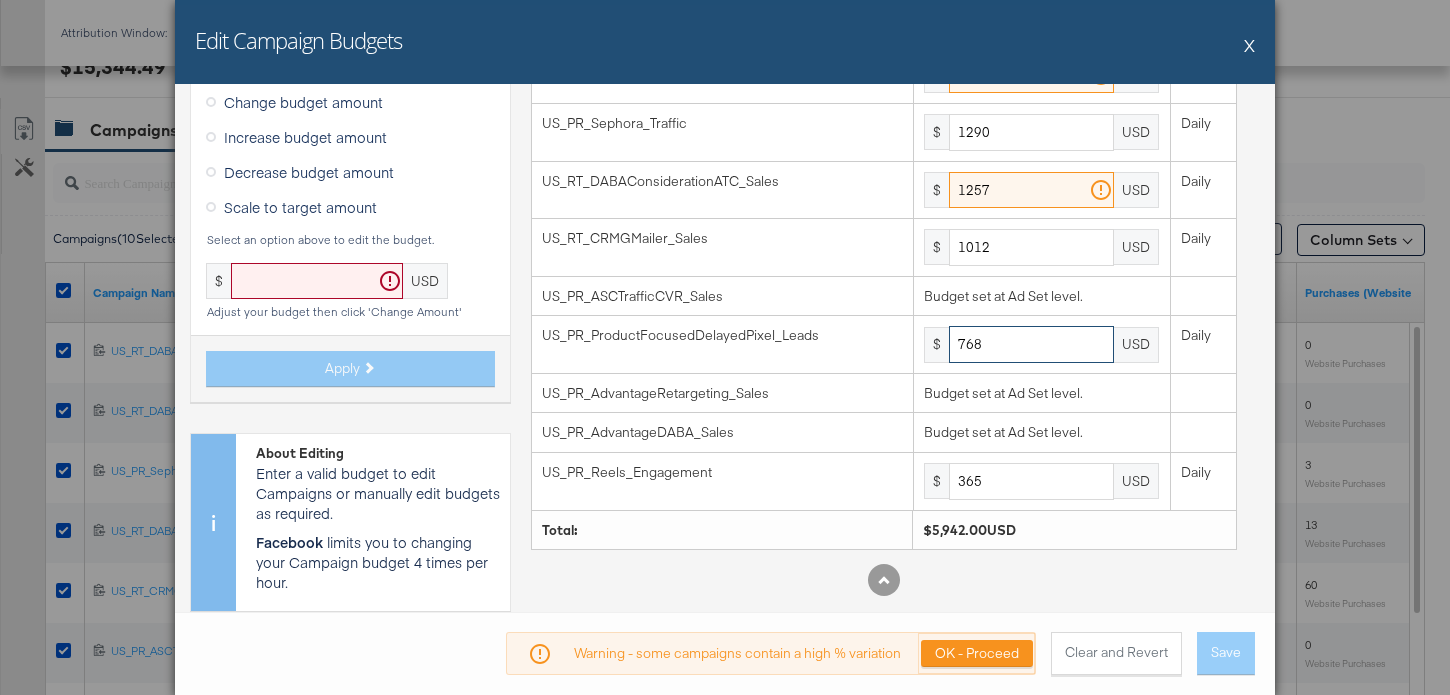 type on "768" 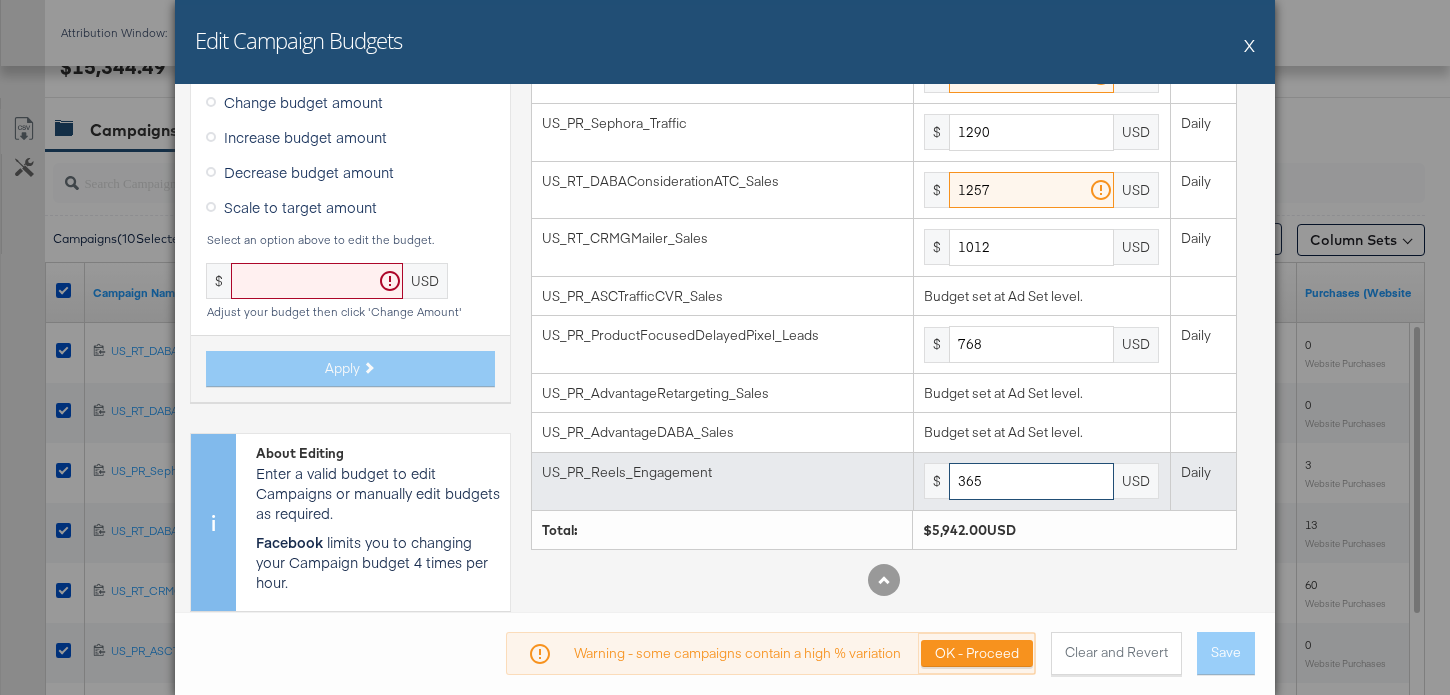 click on "365" at bounding box center (1031, 481) 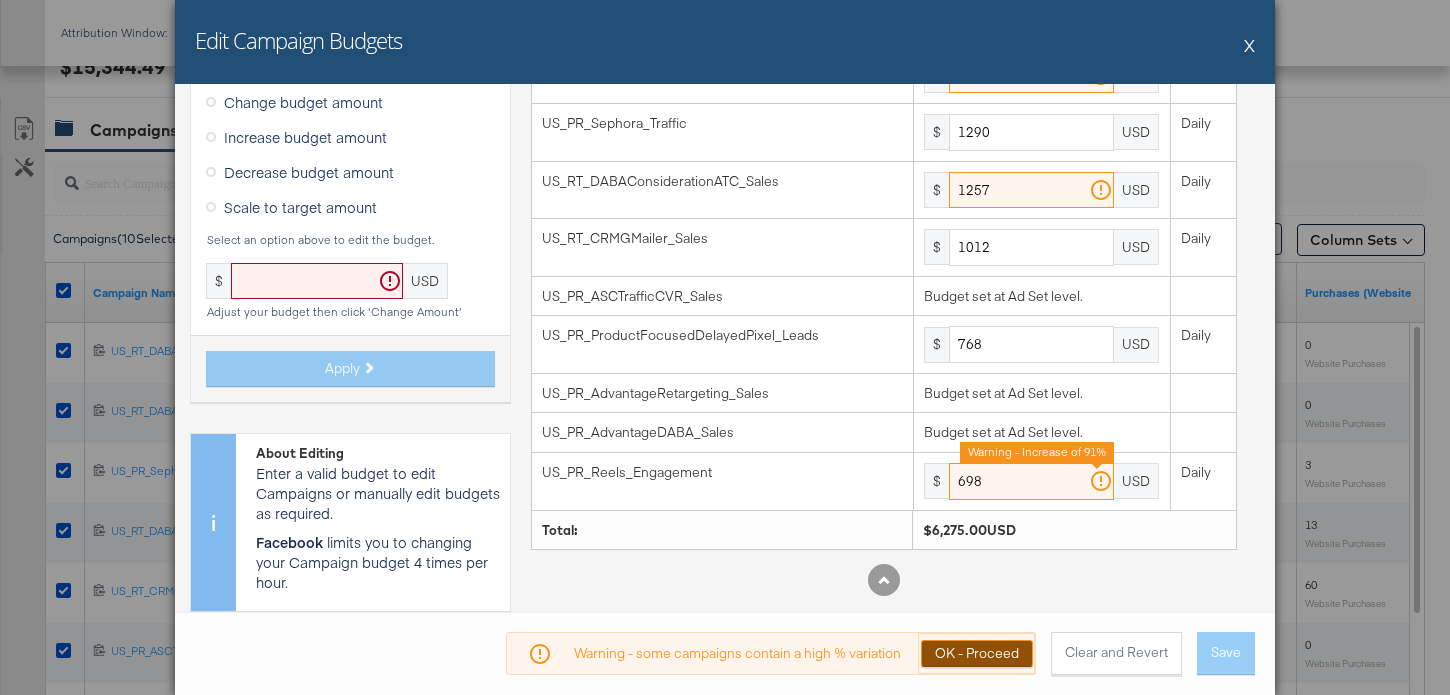 type on "698" 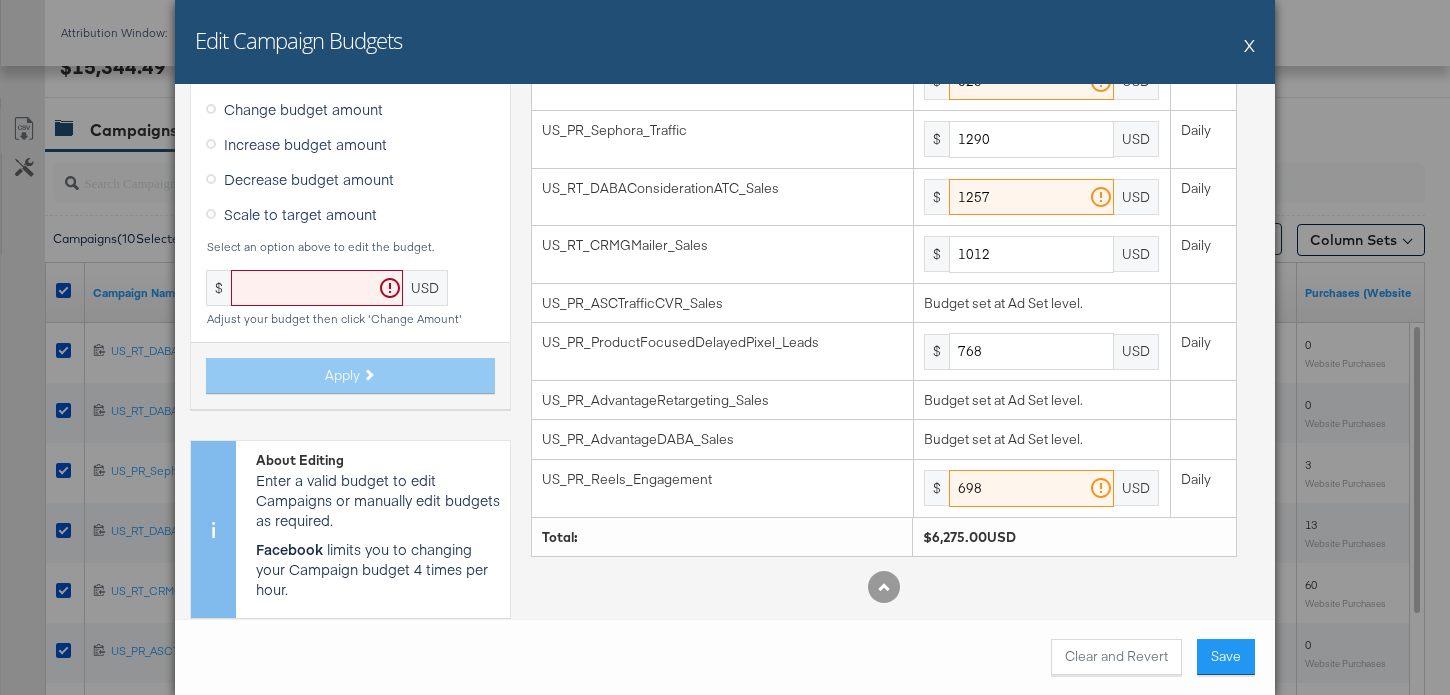 scroll, scrollTop: 173, scrollLeft: 0, axis: vertical 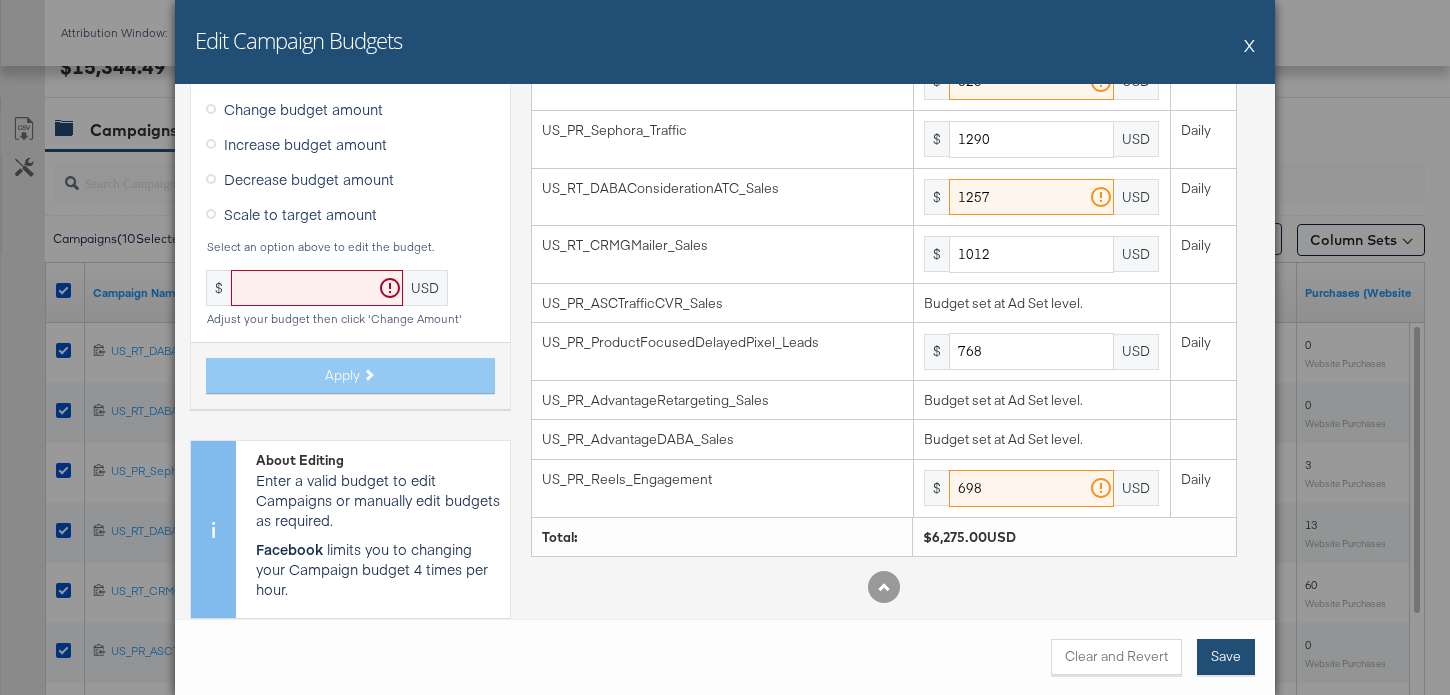 click on "Save" at bounding box center [1226, 657] 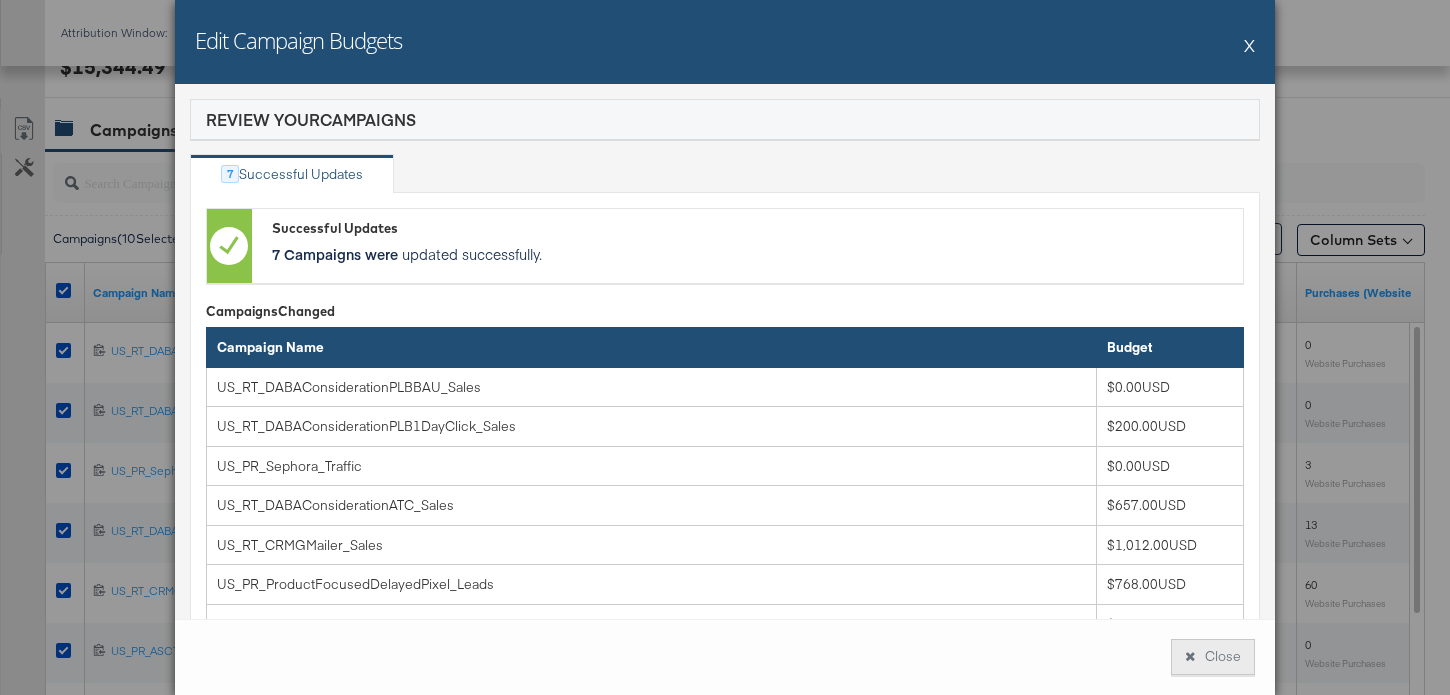 click on "Close" at bounding box center [1213, 657] 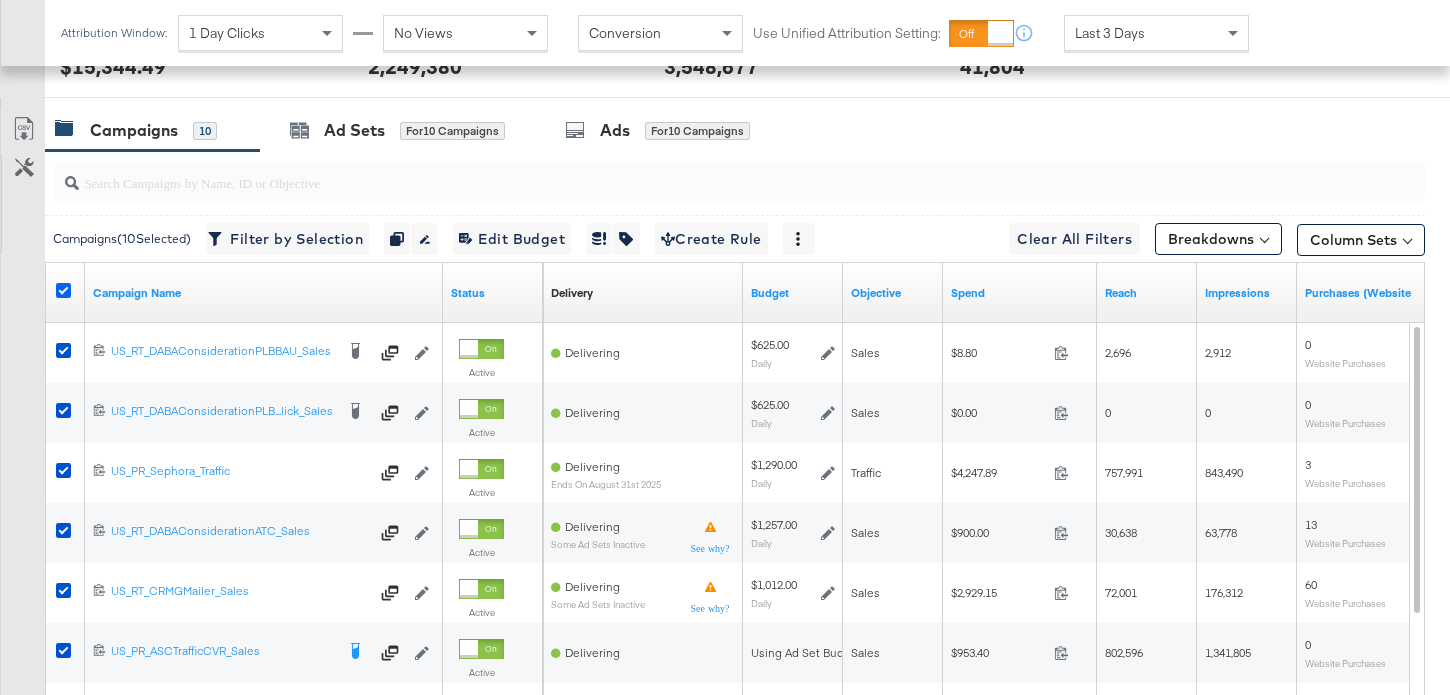 click at bounding box center (63, 290) 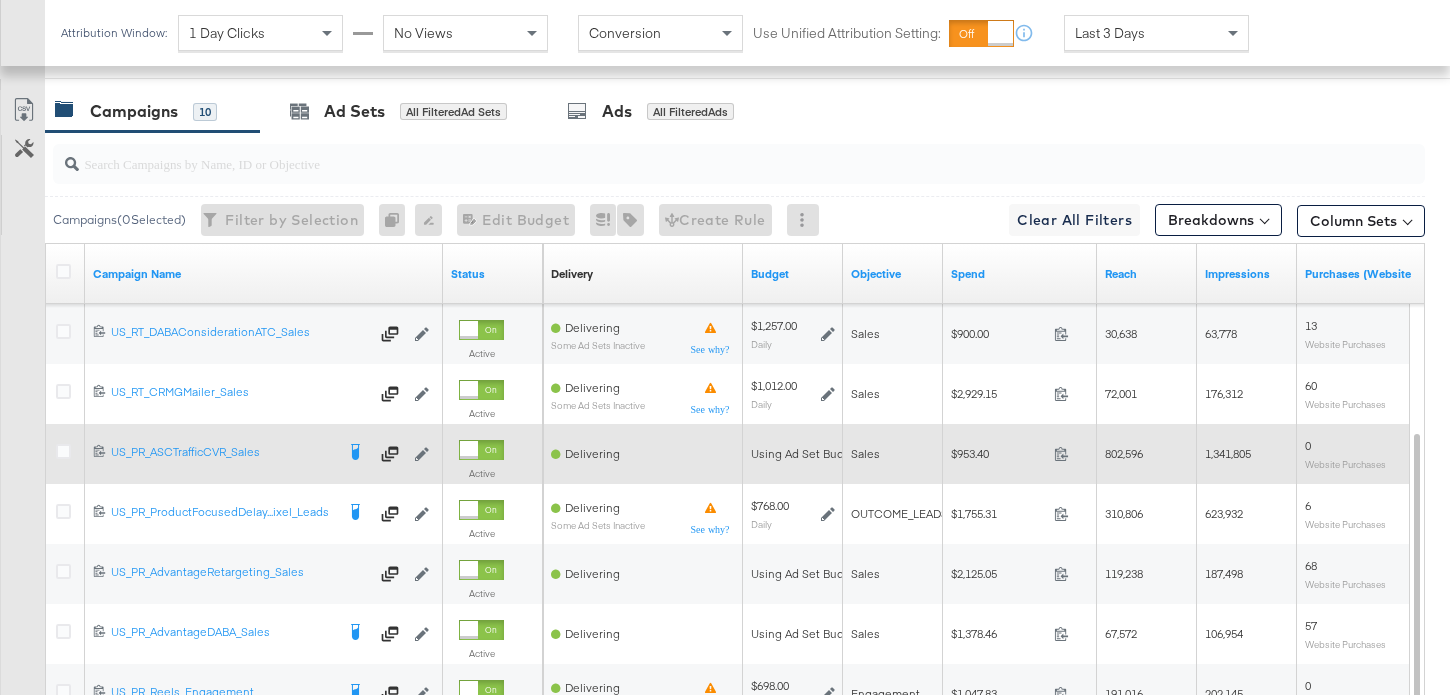scroll, scrollTop: 873, scrollLeft: 0, axis: vertical 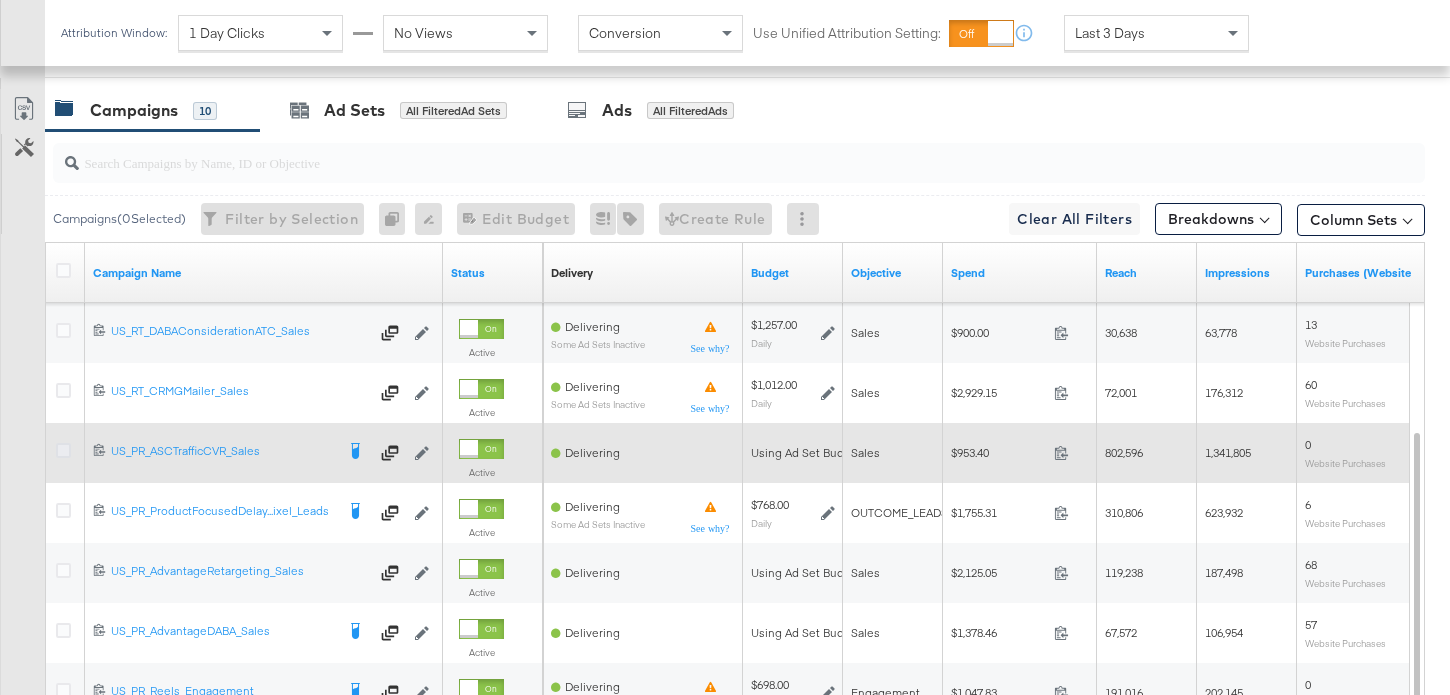 click at bounding box center [63, 450] 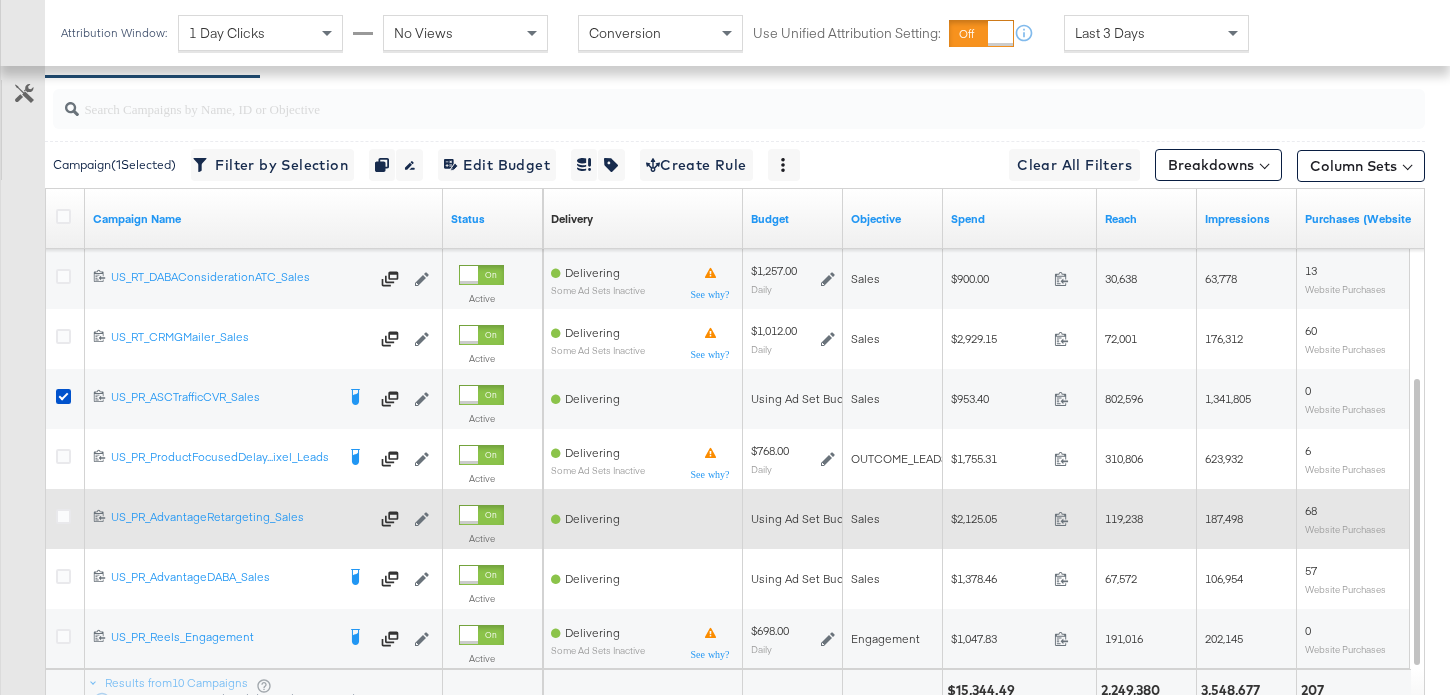 scroll, scrollTop: 998, scrollLeft: 0, axis: vertical 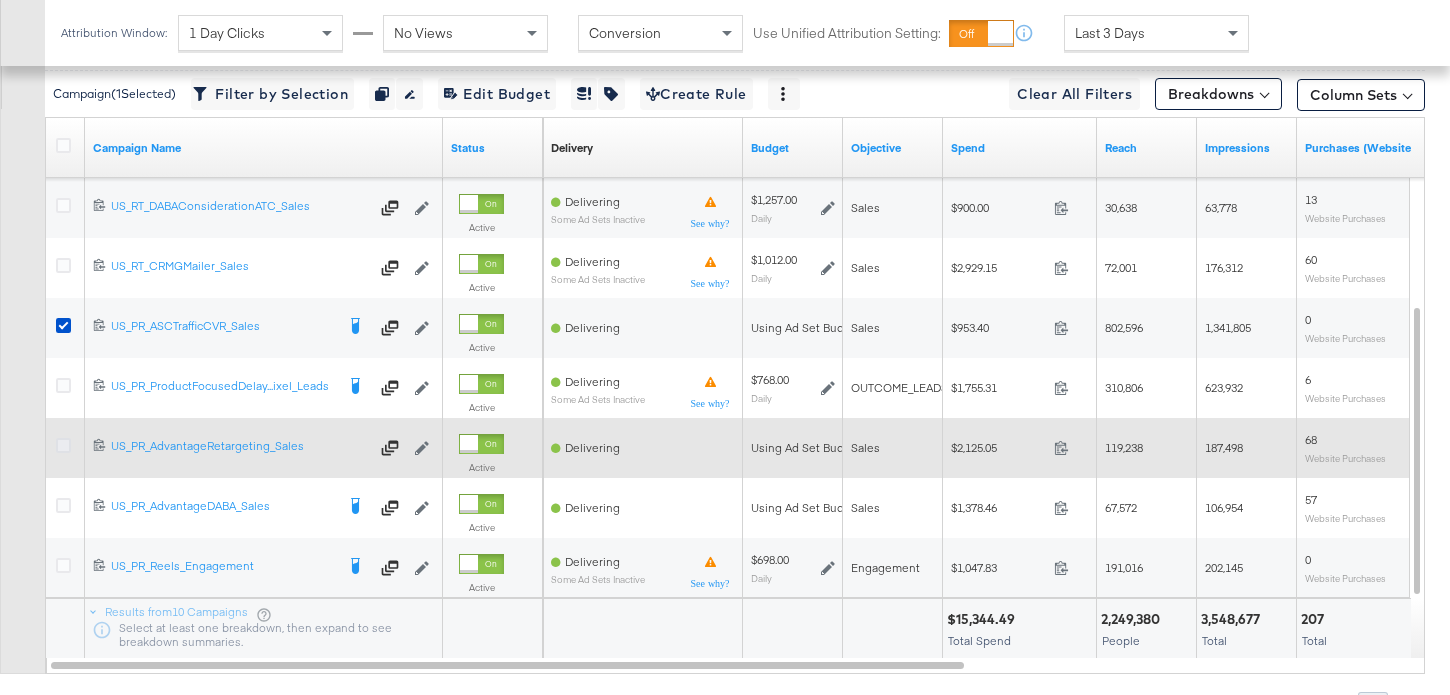 click at bounding box center (63, 445) 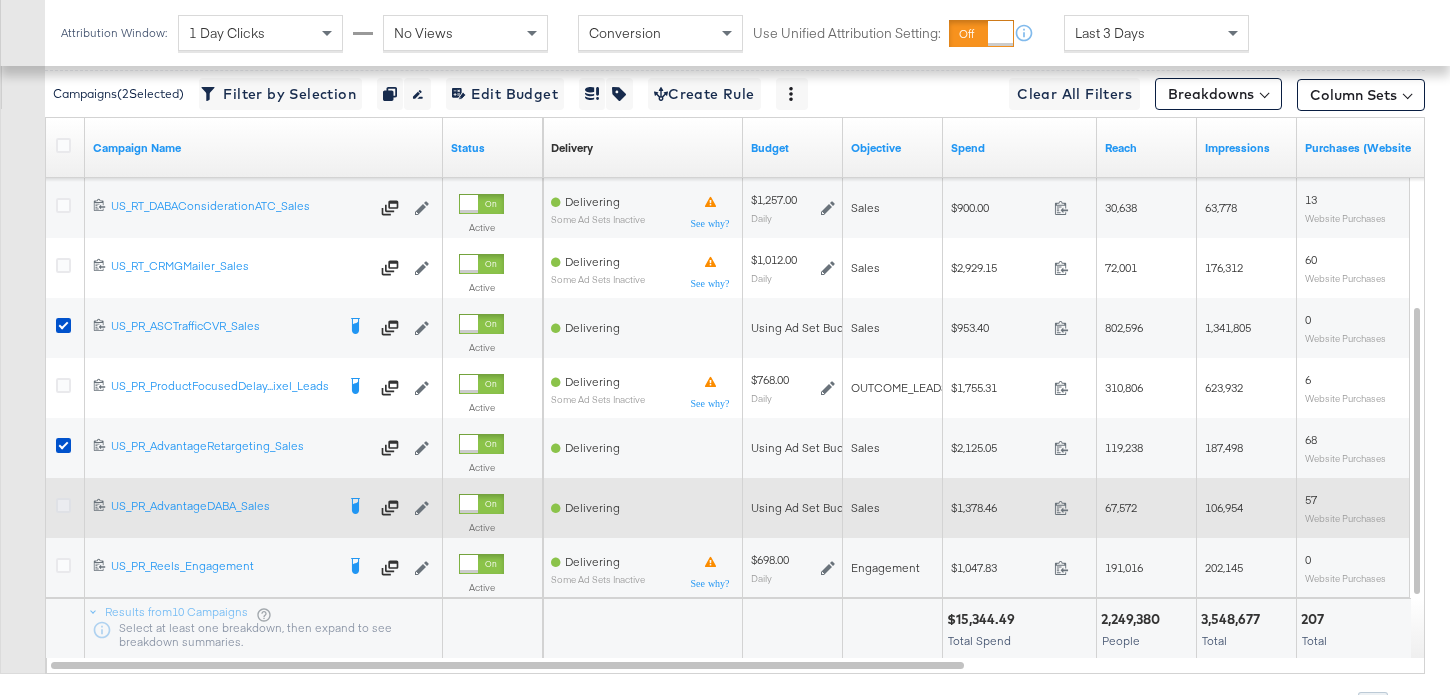 click at bounding box center [63, 505] 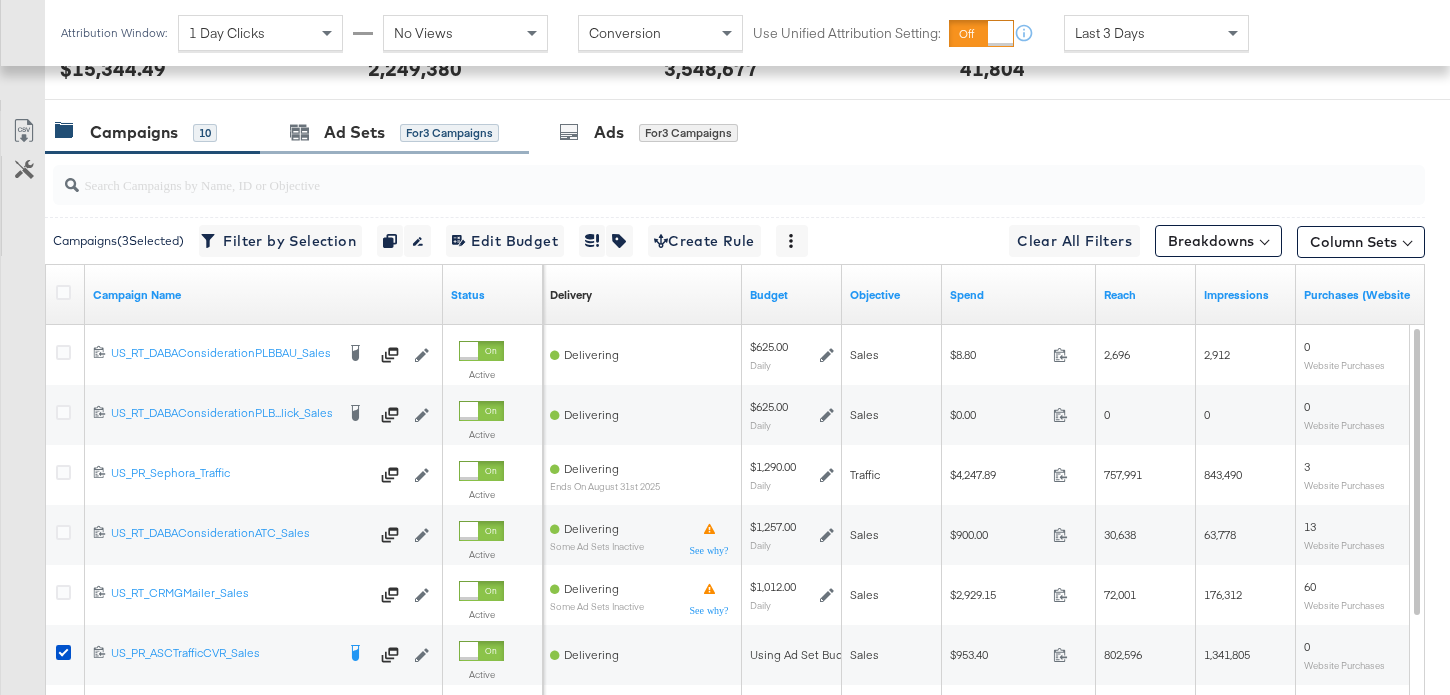 click on "Ad Sets for  3   Campaigns" at bounding box center (394, 132) 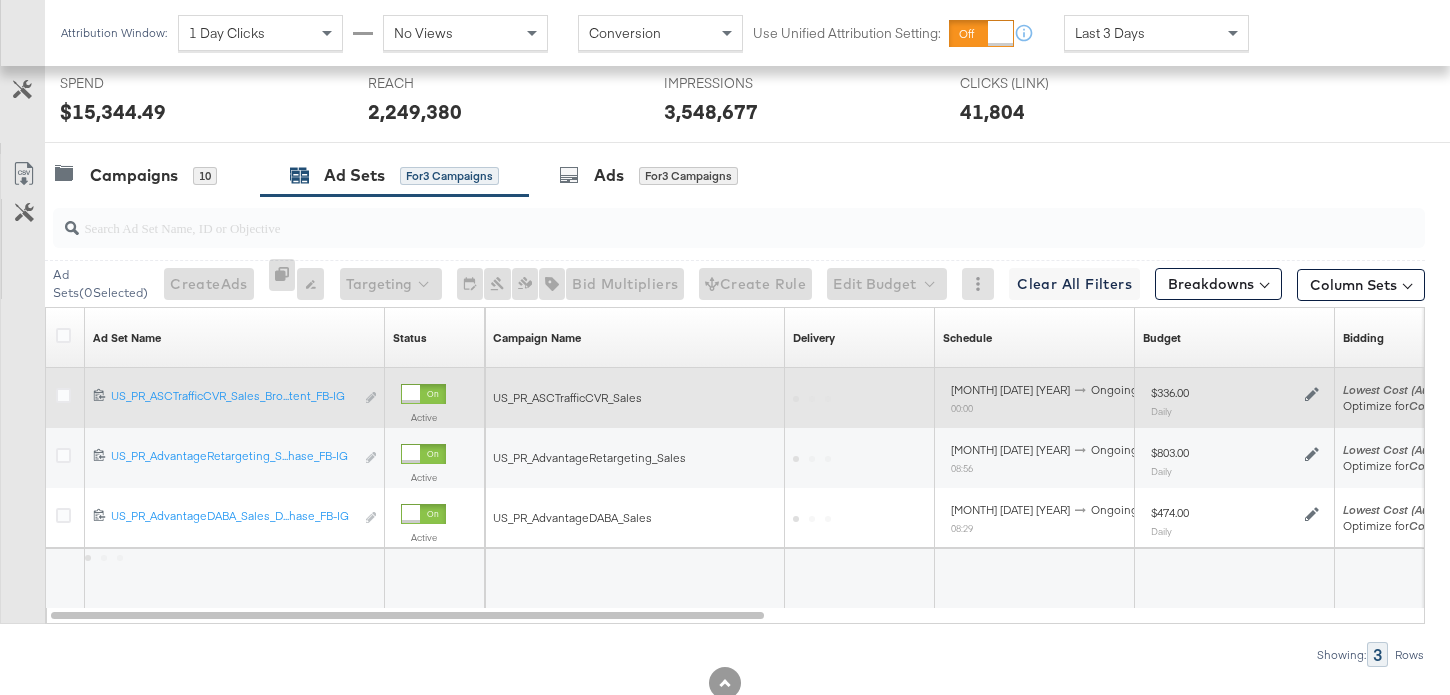 scroll, scrollTop: 851, scrollLeft: 0, axis: vertical 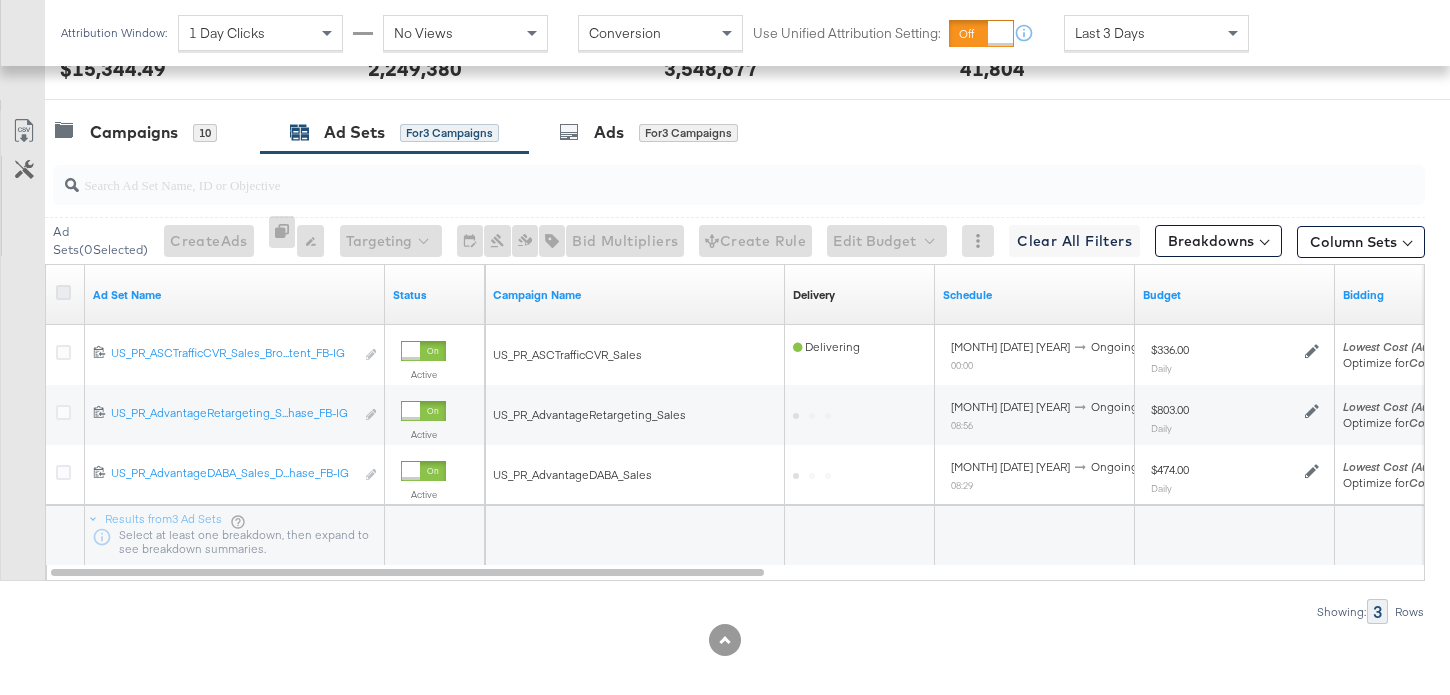 click at bounding box center (63, 292) 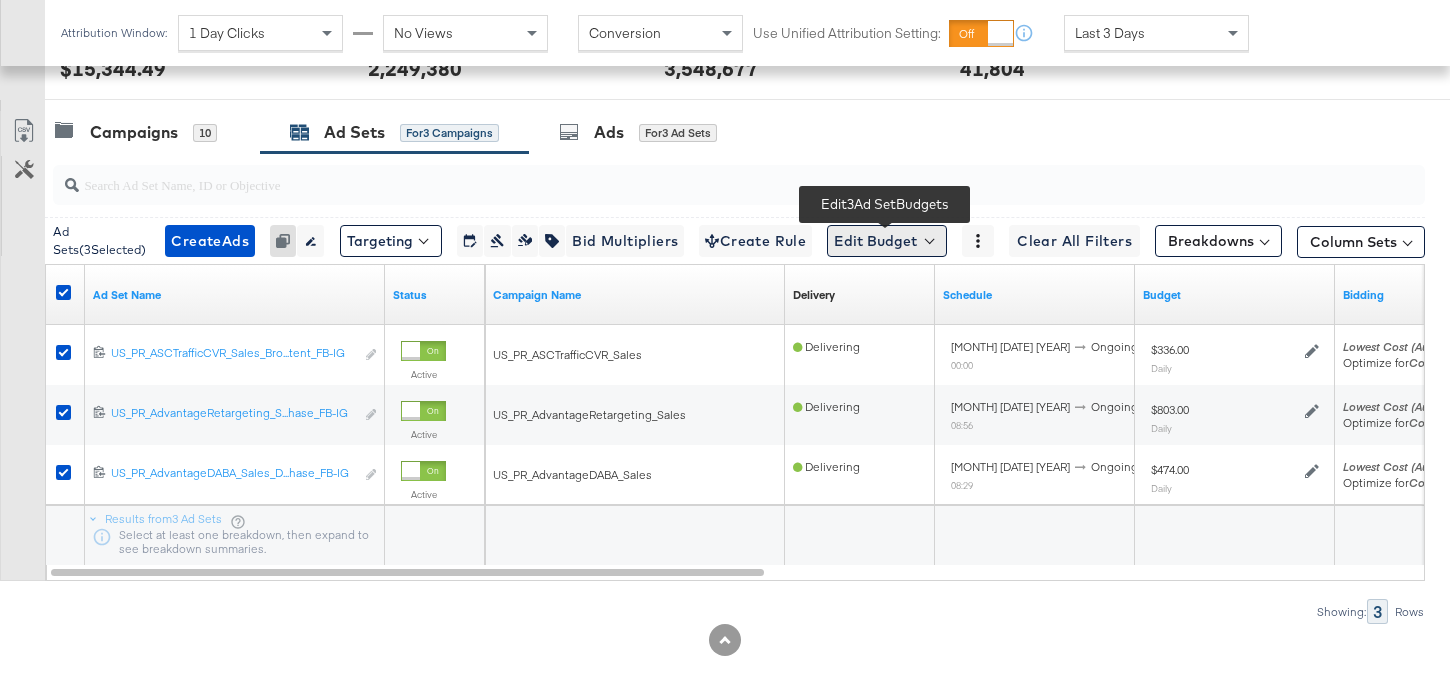 click on "Edit Budget" at bounding box center [887, 241] 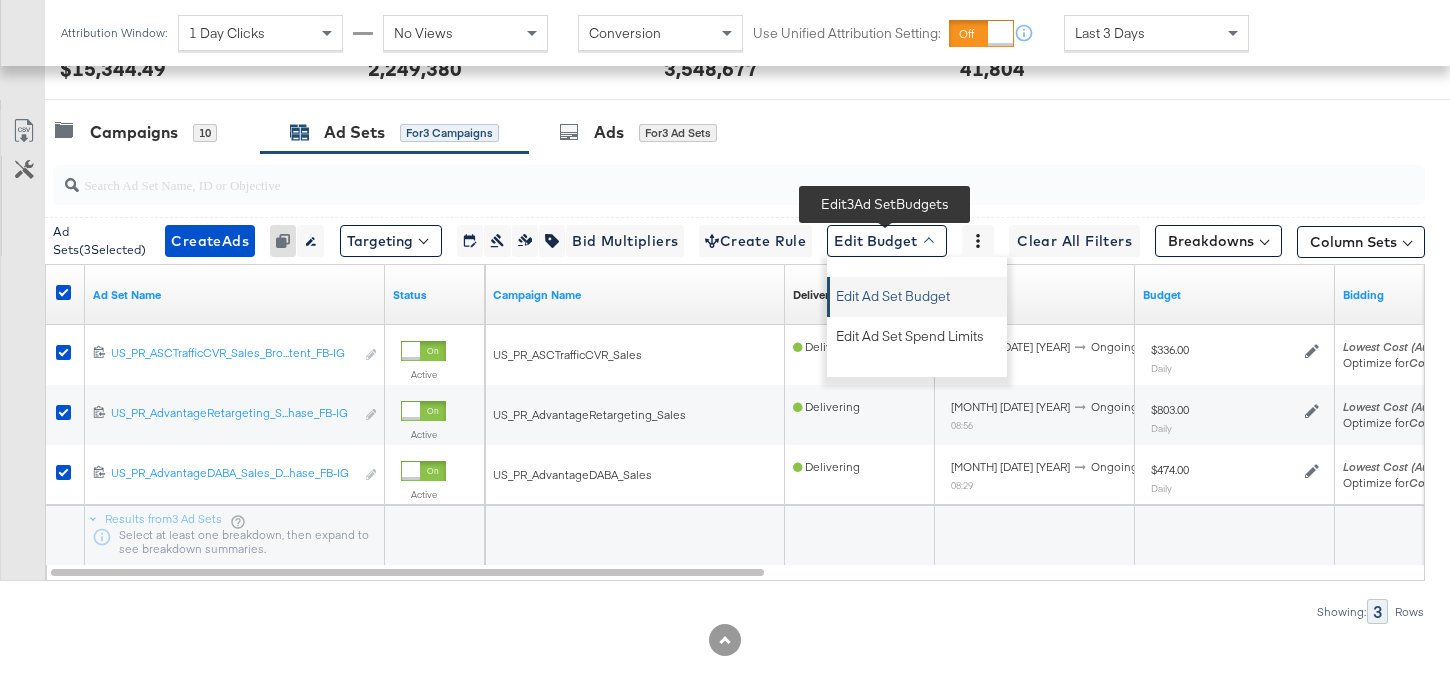 click on "Edit Ad Set Budget" at bounding box center [893, 293] 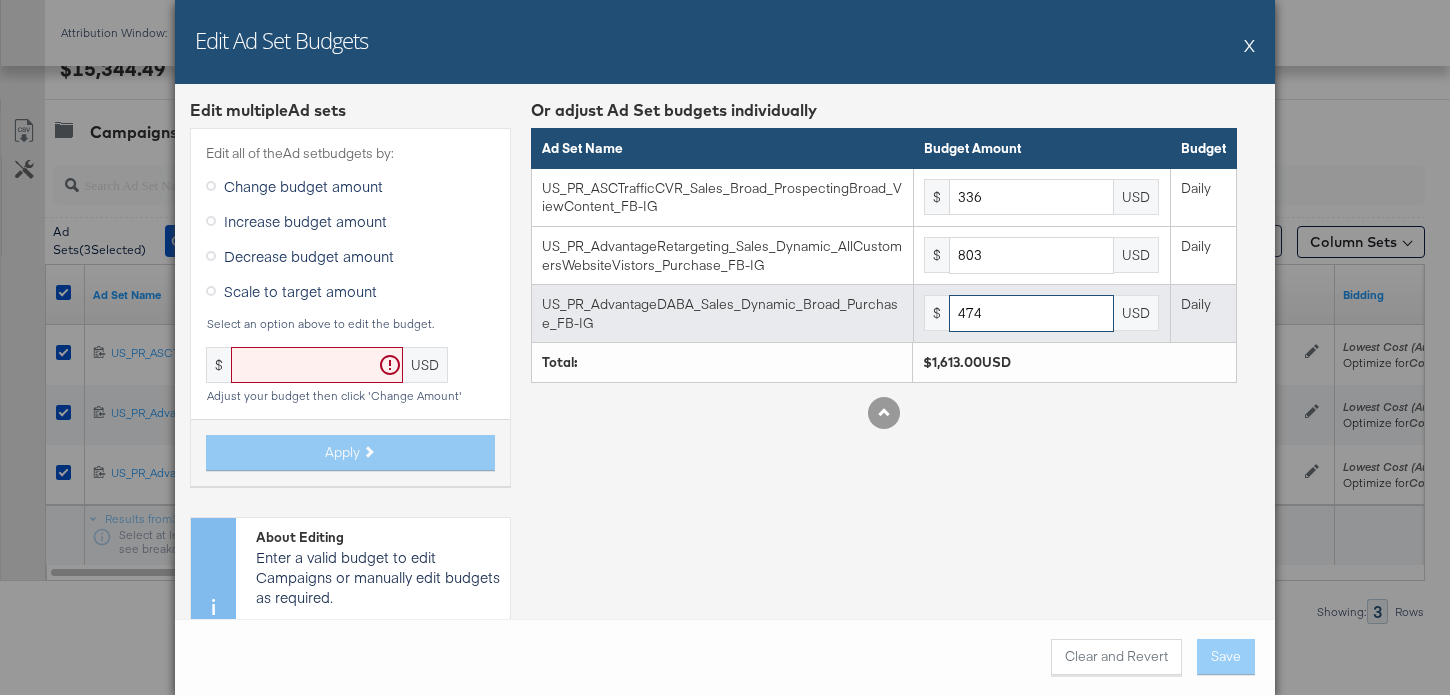 click on "474" at bounding box center (1031, 313) 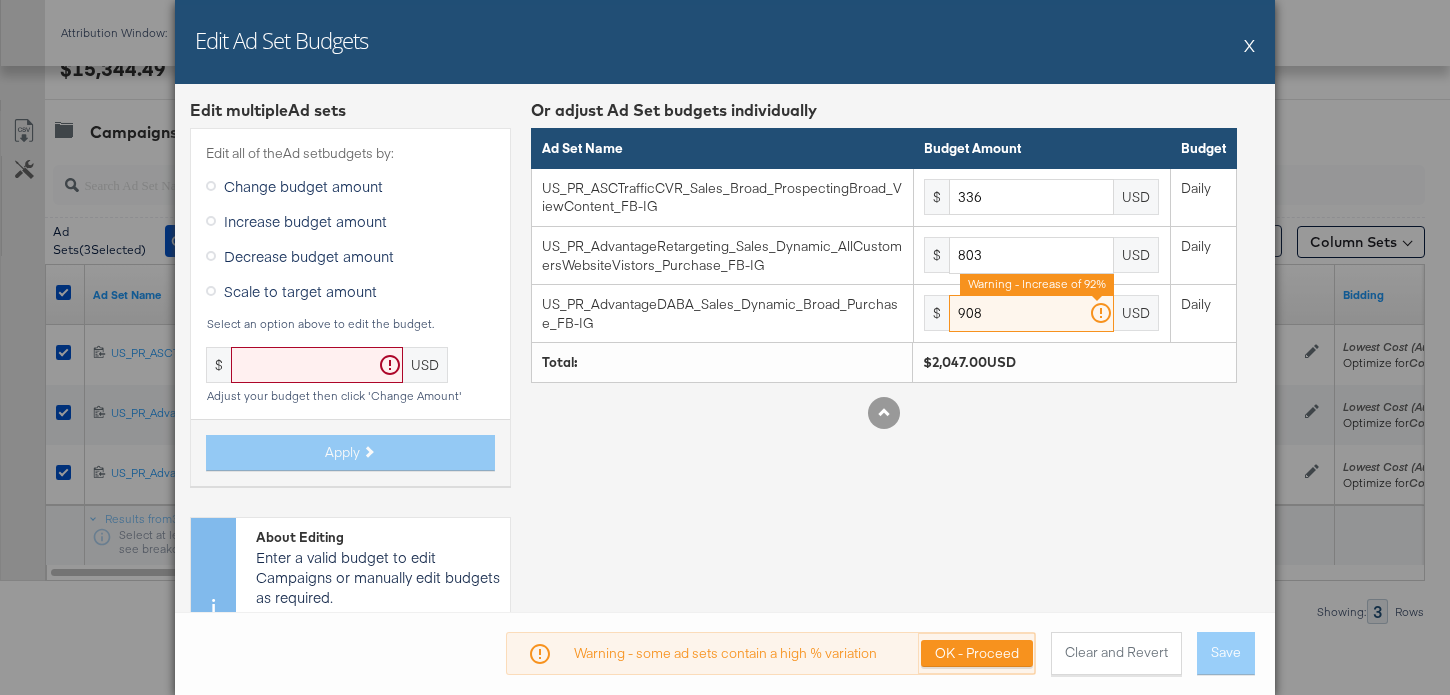 type on "908" 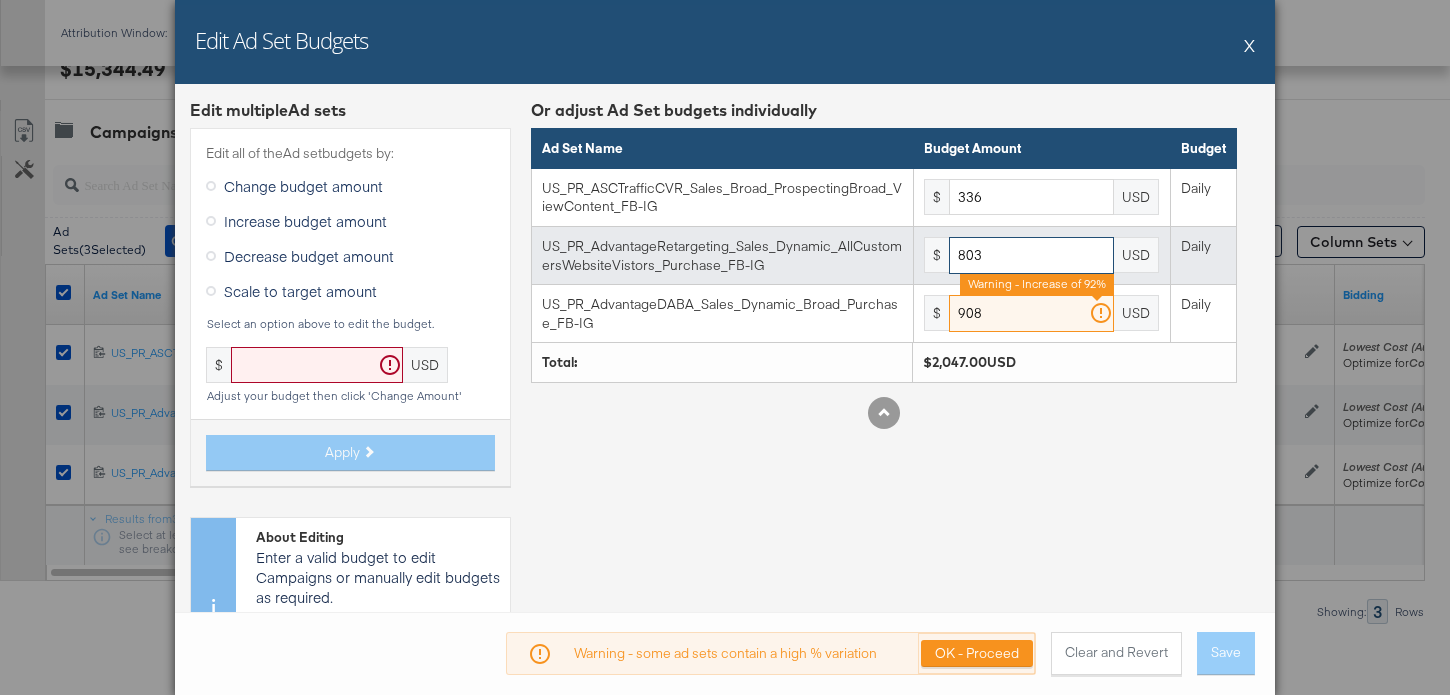 click on "803" at bounding box center [1031, 255] 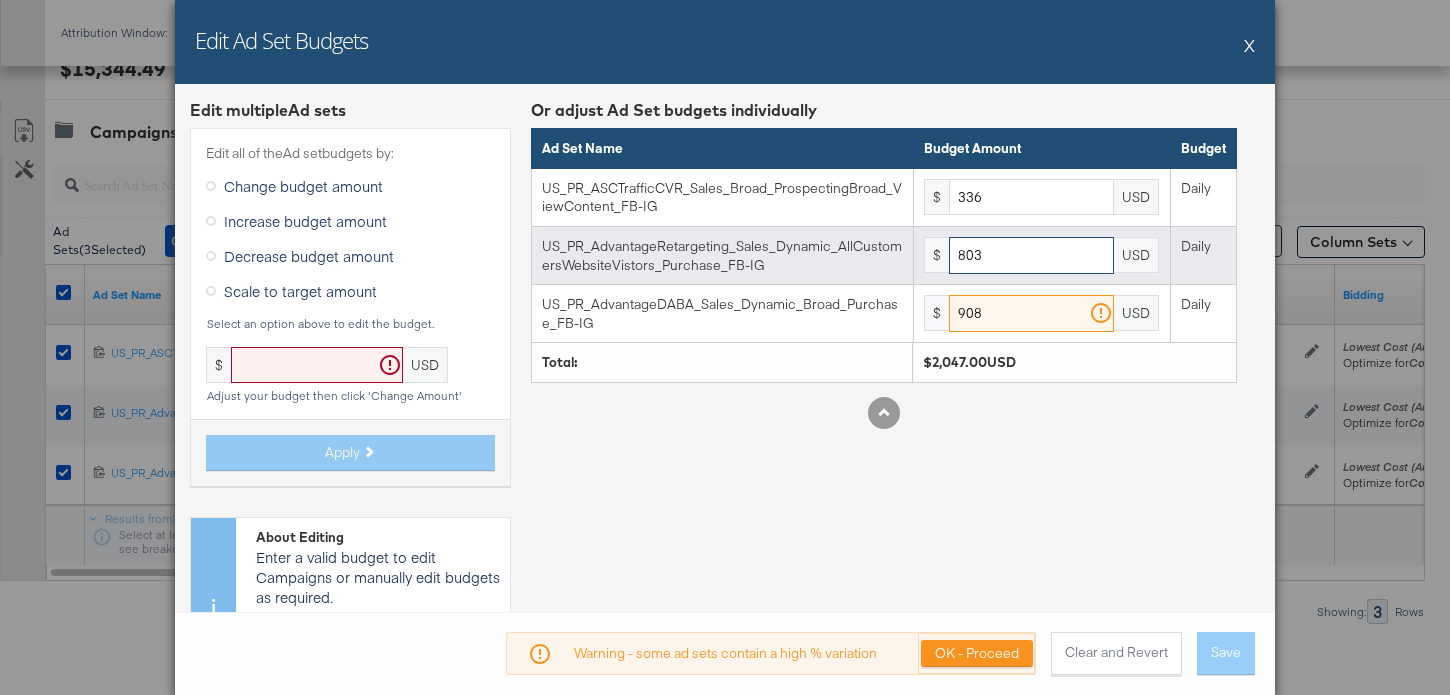 click on "803" at bounding box center (1031, 255) 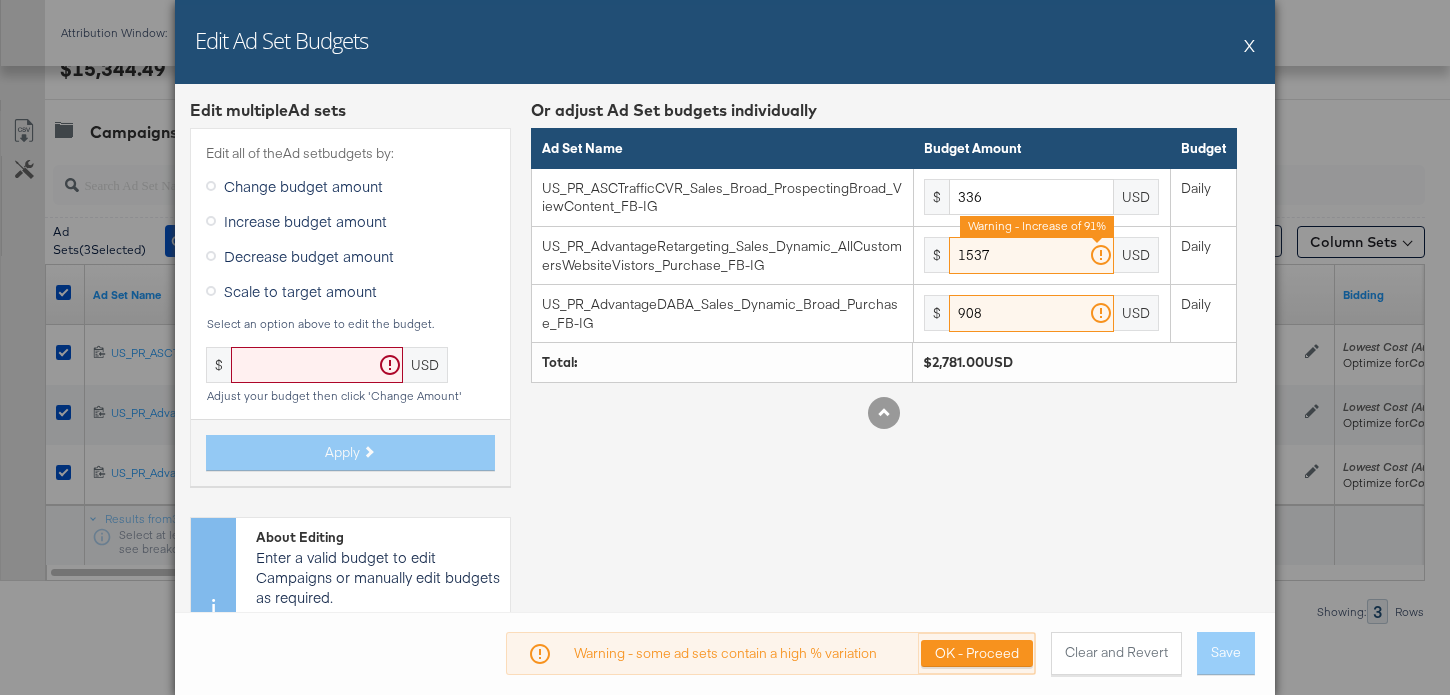 type on "1537" 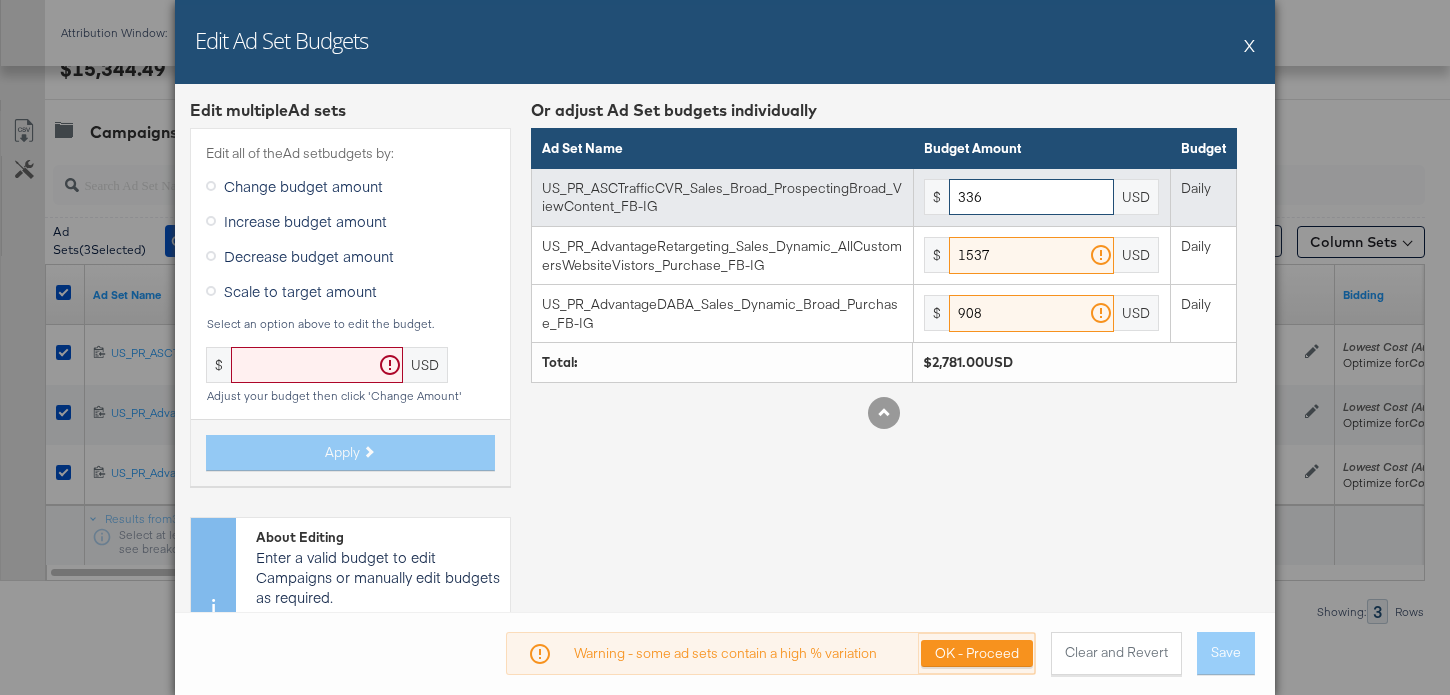 click on "336" at bounding box center [1031, 197] 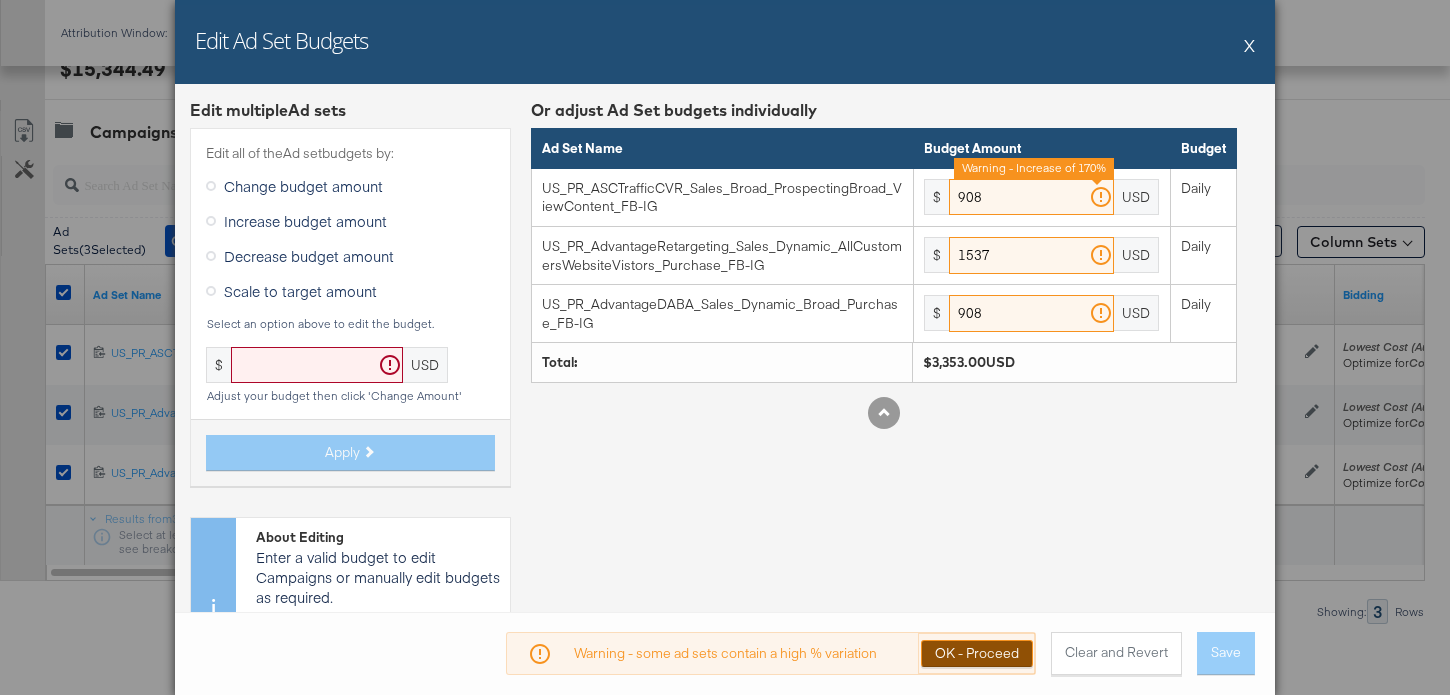 type on "908" 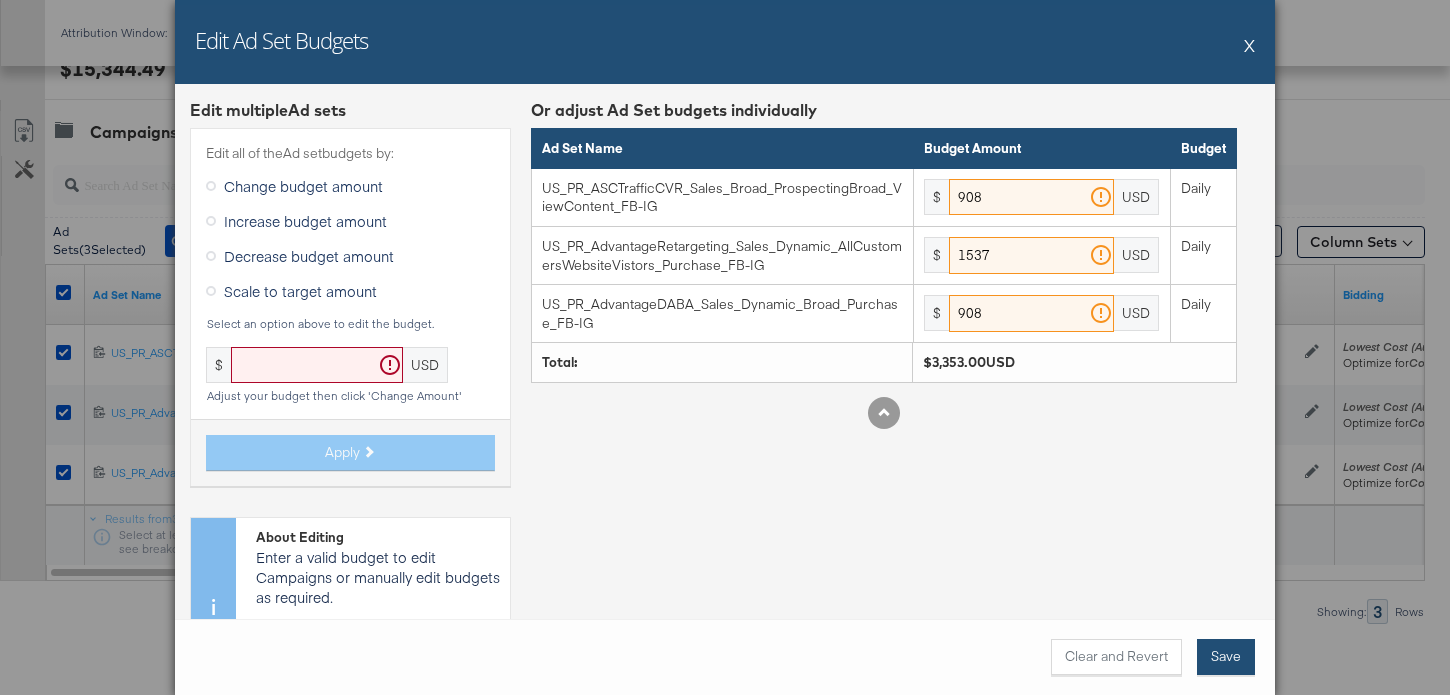 click on "Save" at bounding box center (1226, 657) 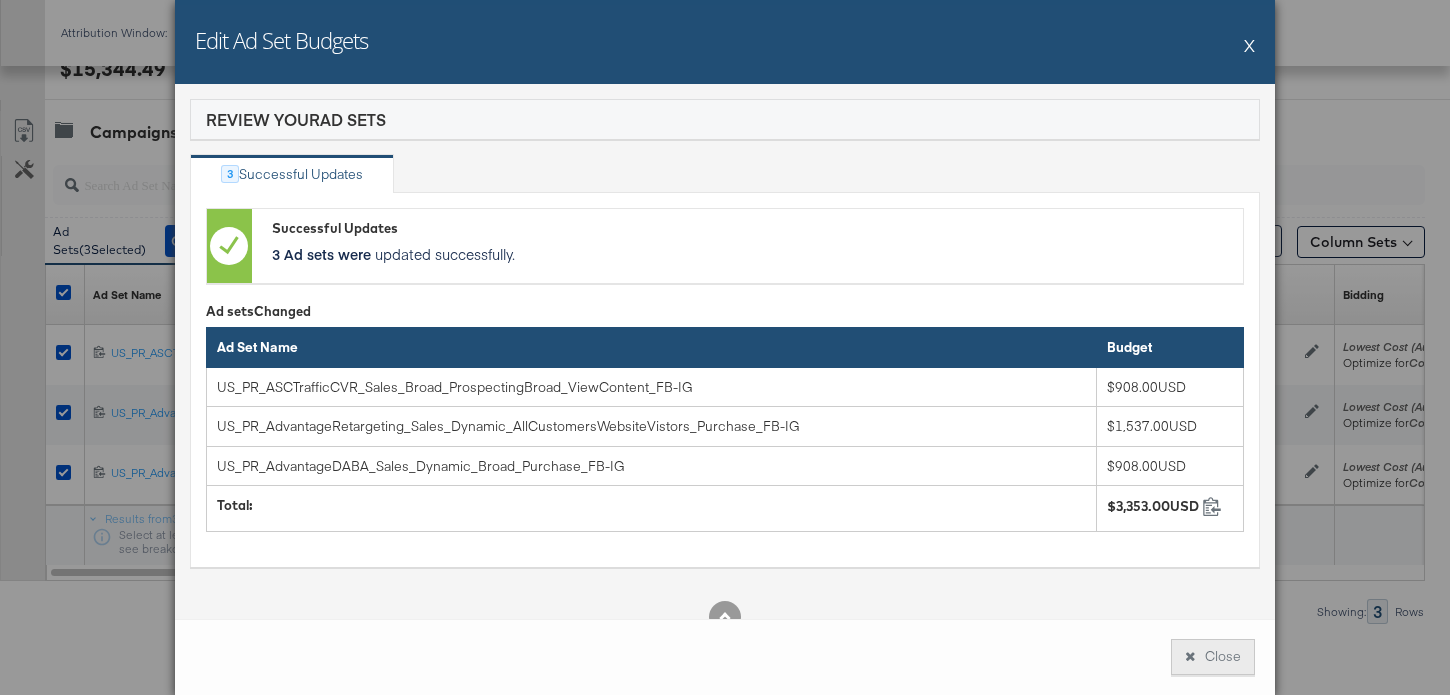 click on "Close" at bounding box center (1213, 657) 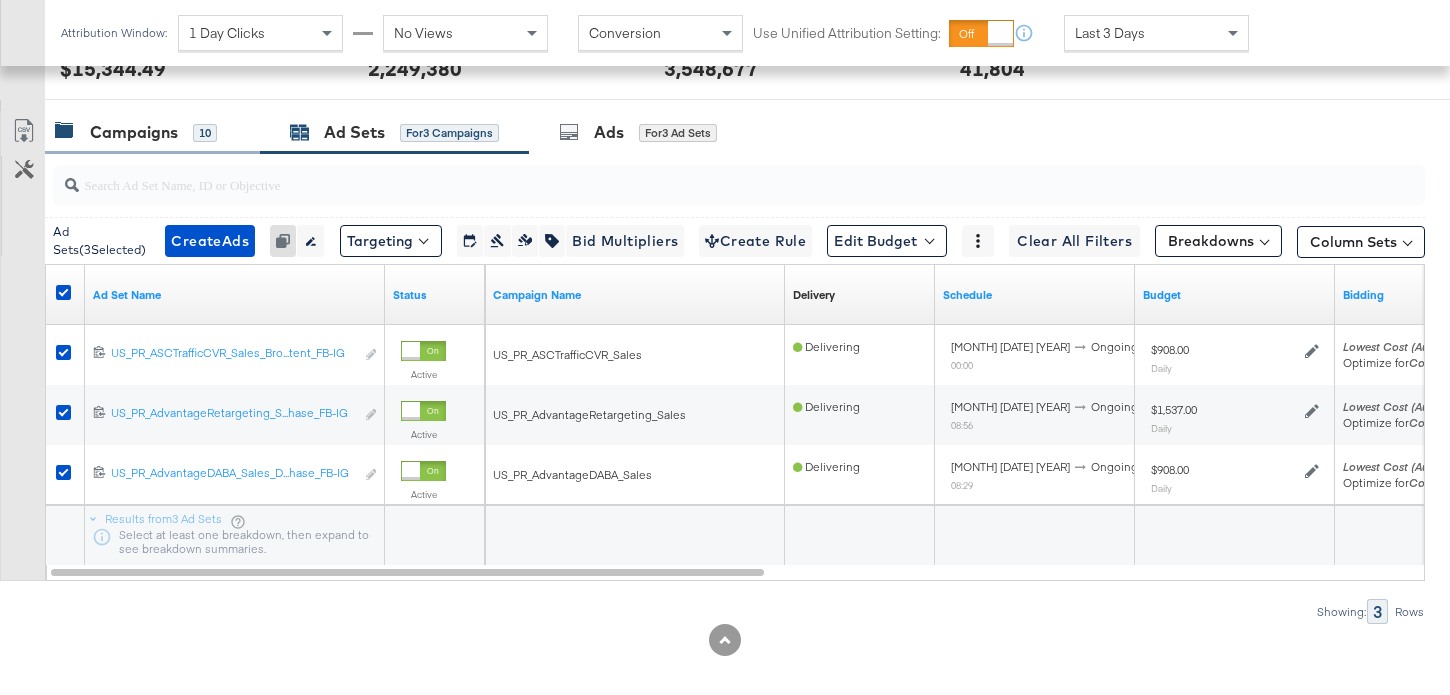click on "Campaigns 10" at bounding box center [136, 132] 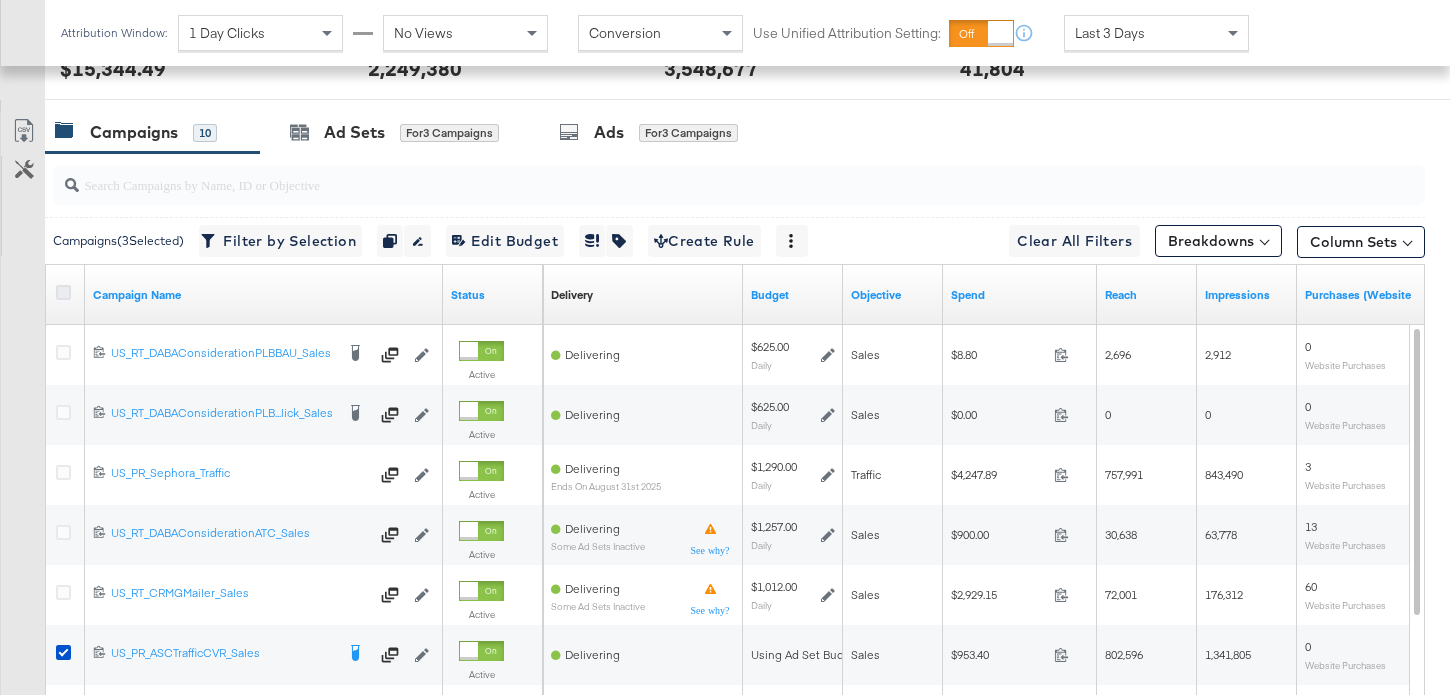 click at bounding box center [63, 292] 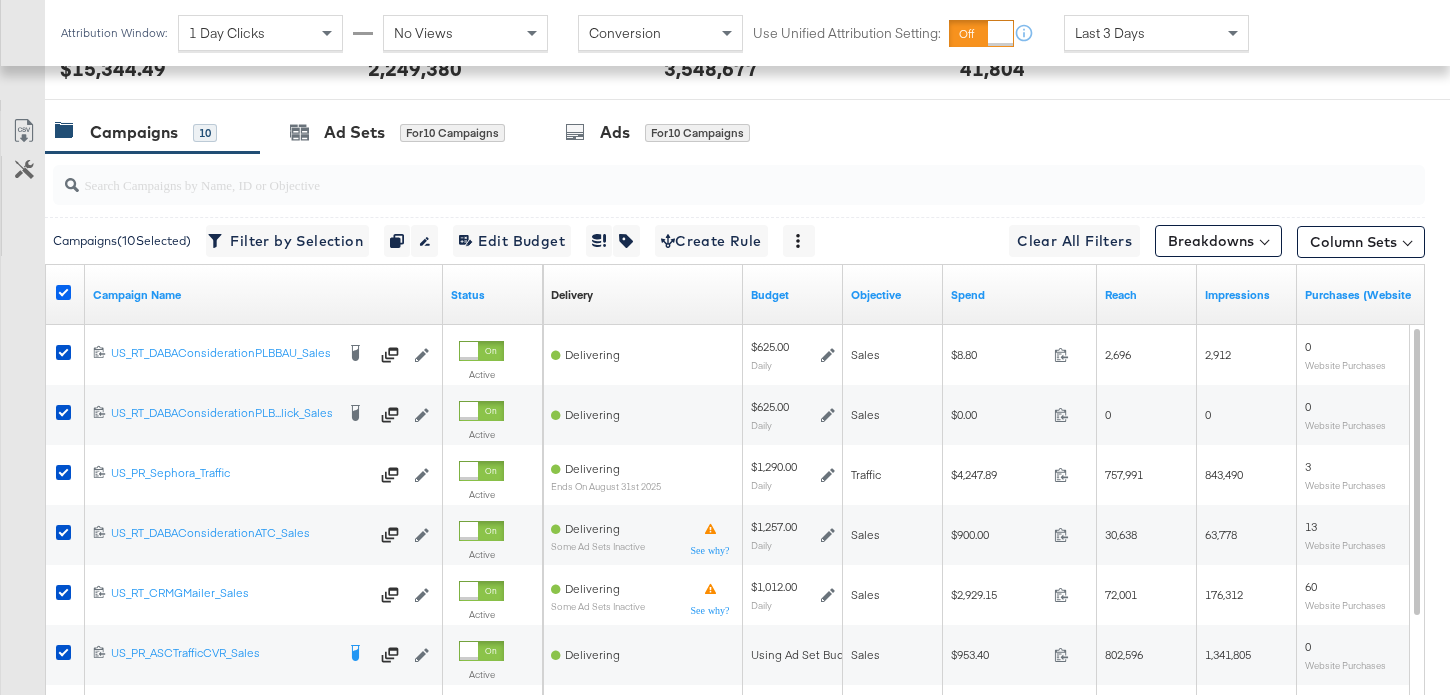 click at bounding box center [63, 292] 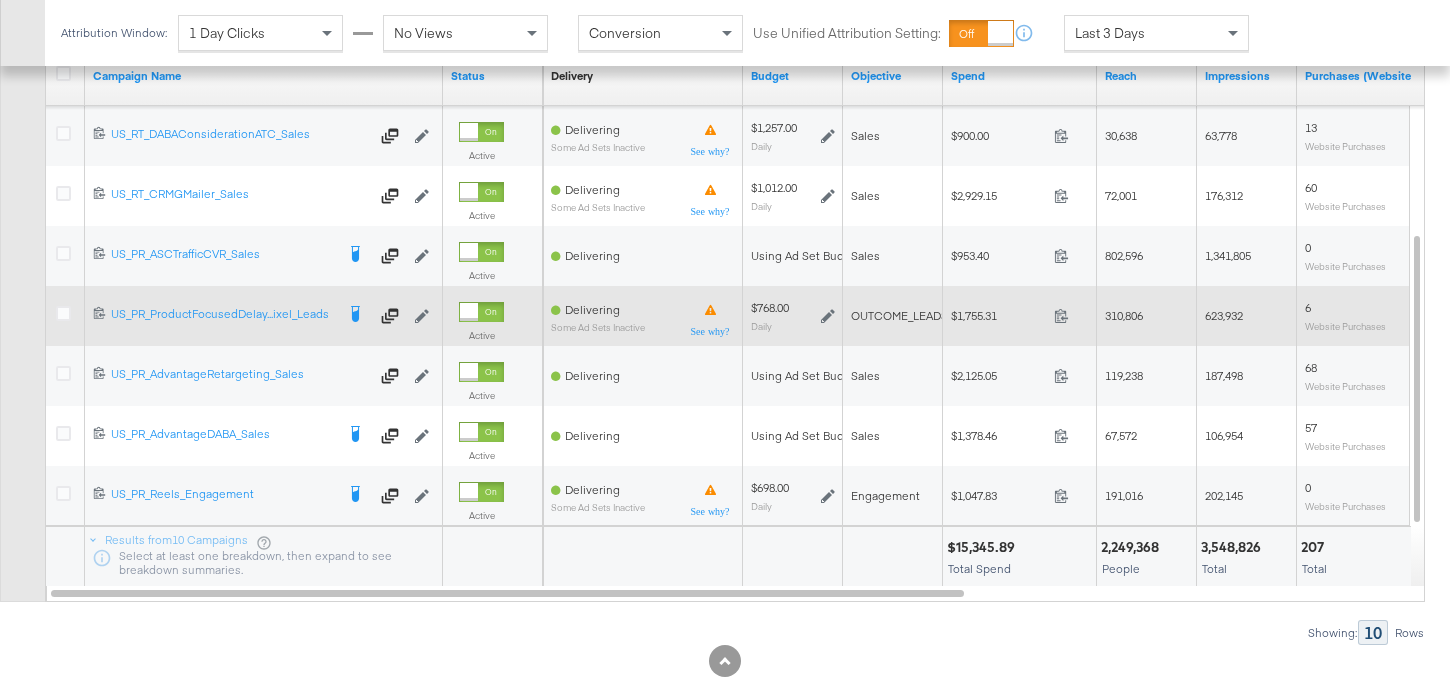 scroll, scrollTop: 1093, scrollLeft: 0, axis: vertical 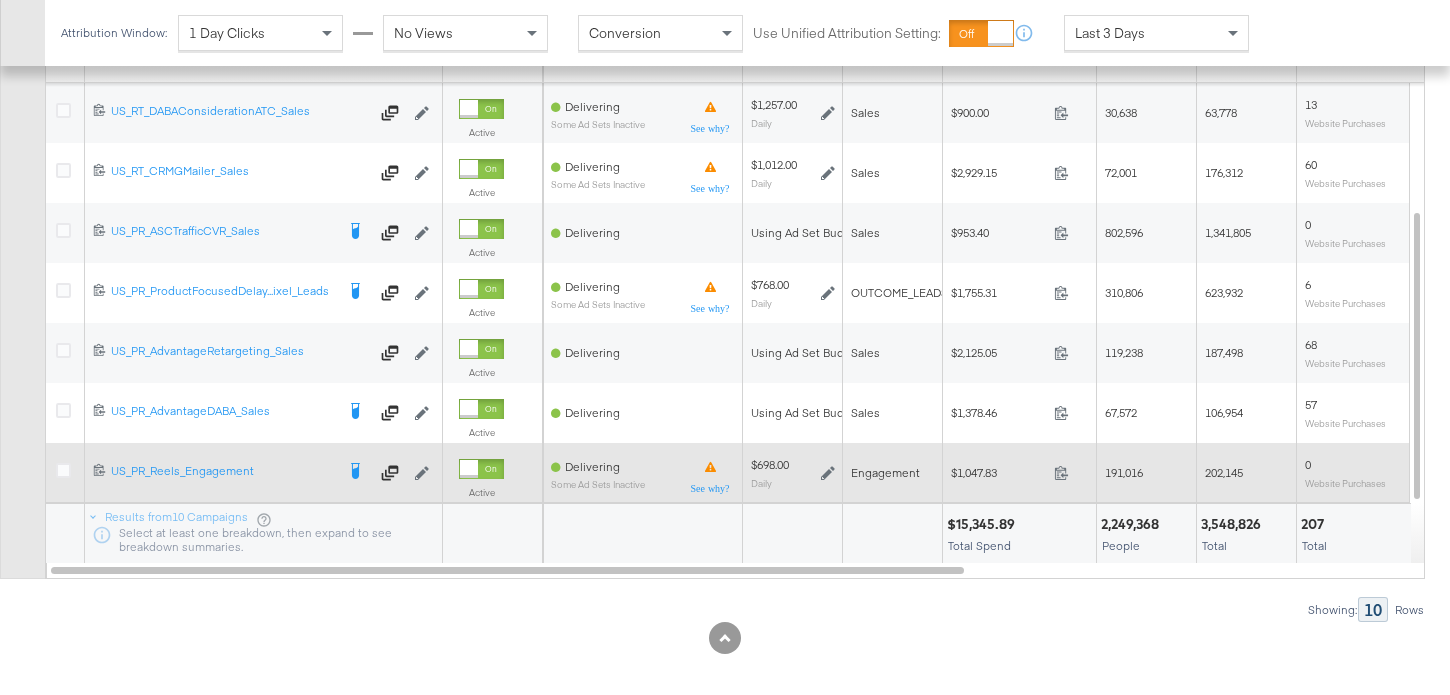 click 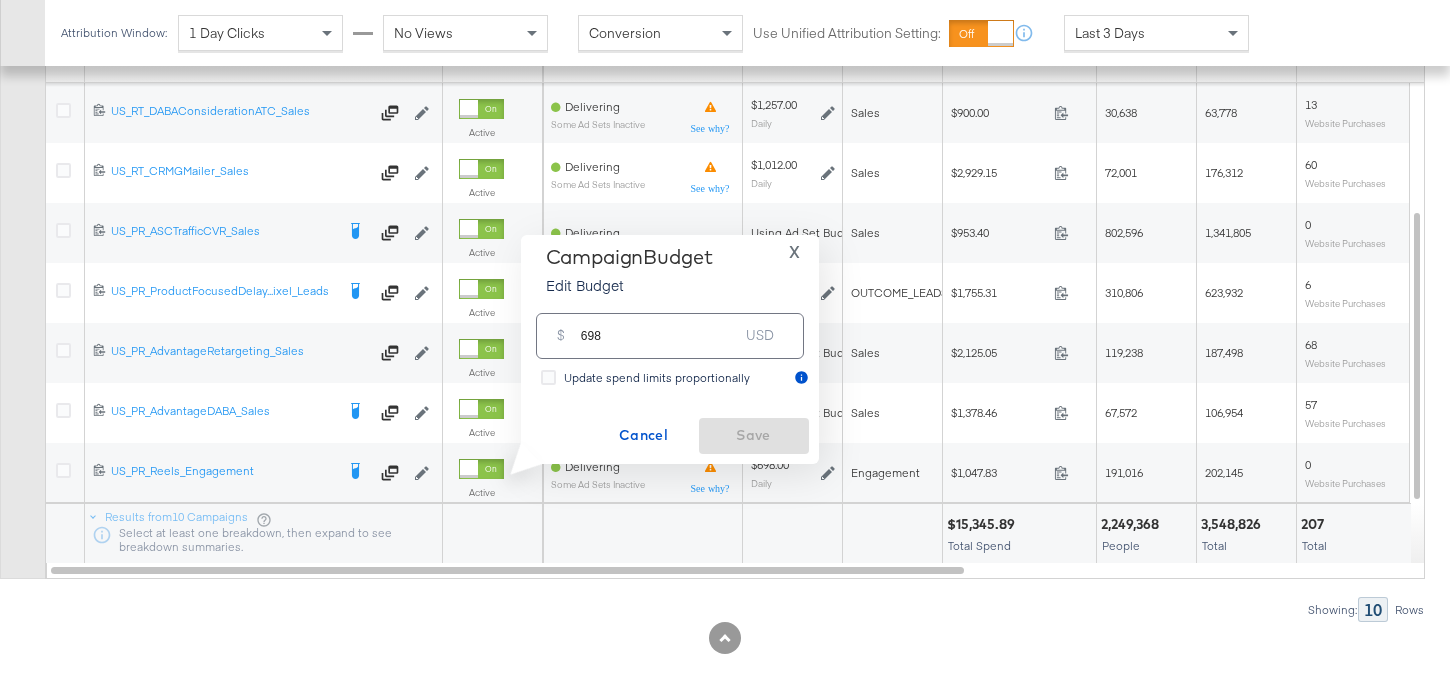 click on "$ 698 USD" at bounding box center [670, 335] 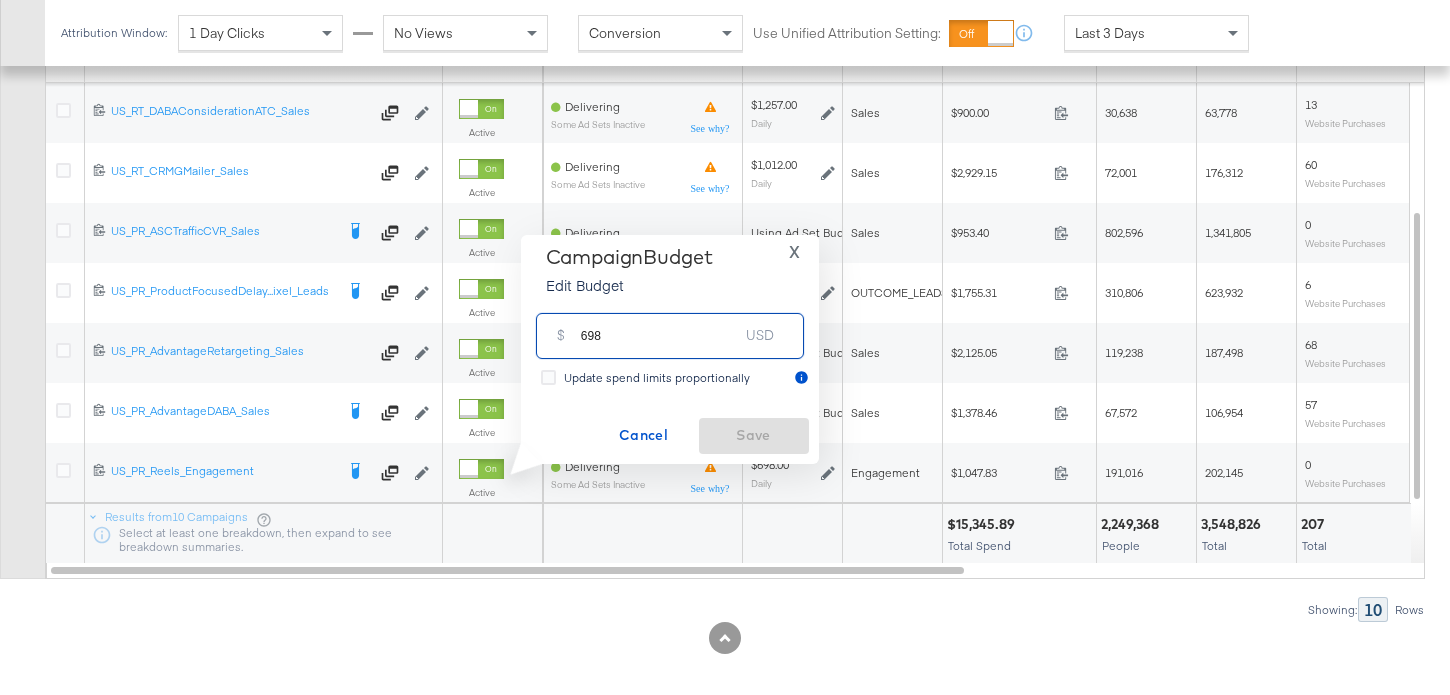 click on "698" at bounding box center [660, 327] 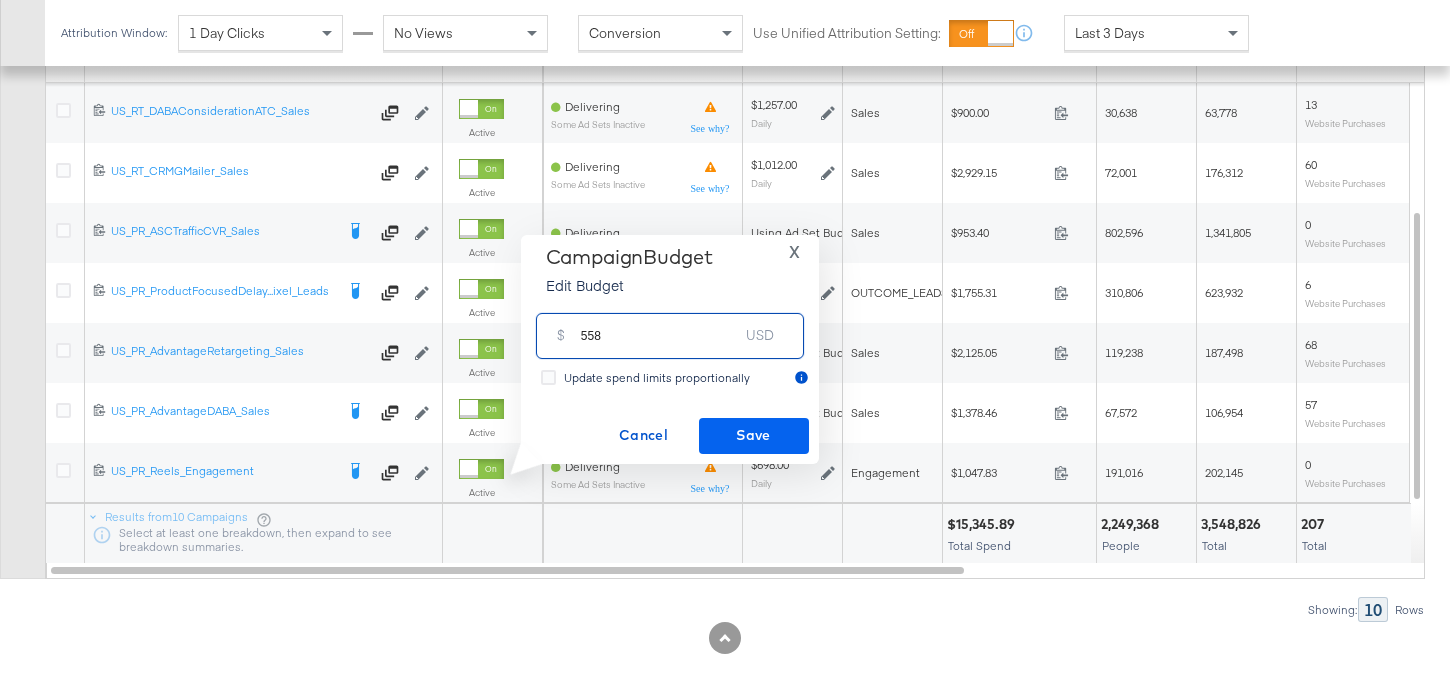 type on "558" 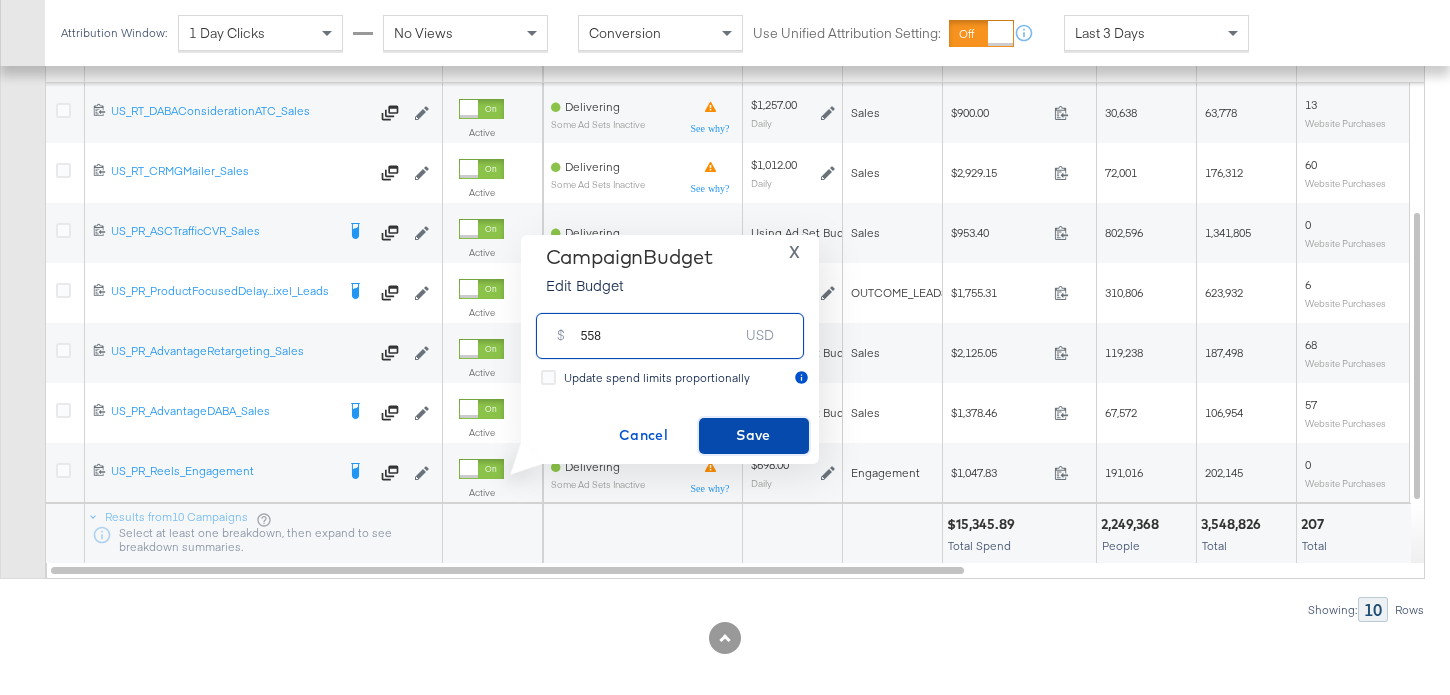 click on "Save" at bounding box center (754, 435) 